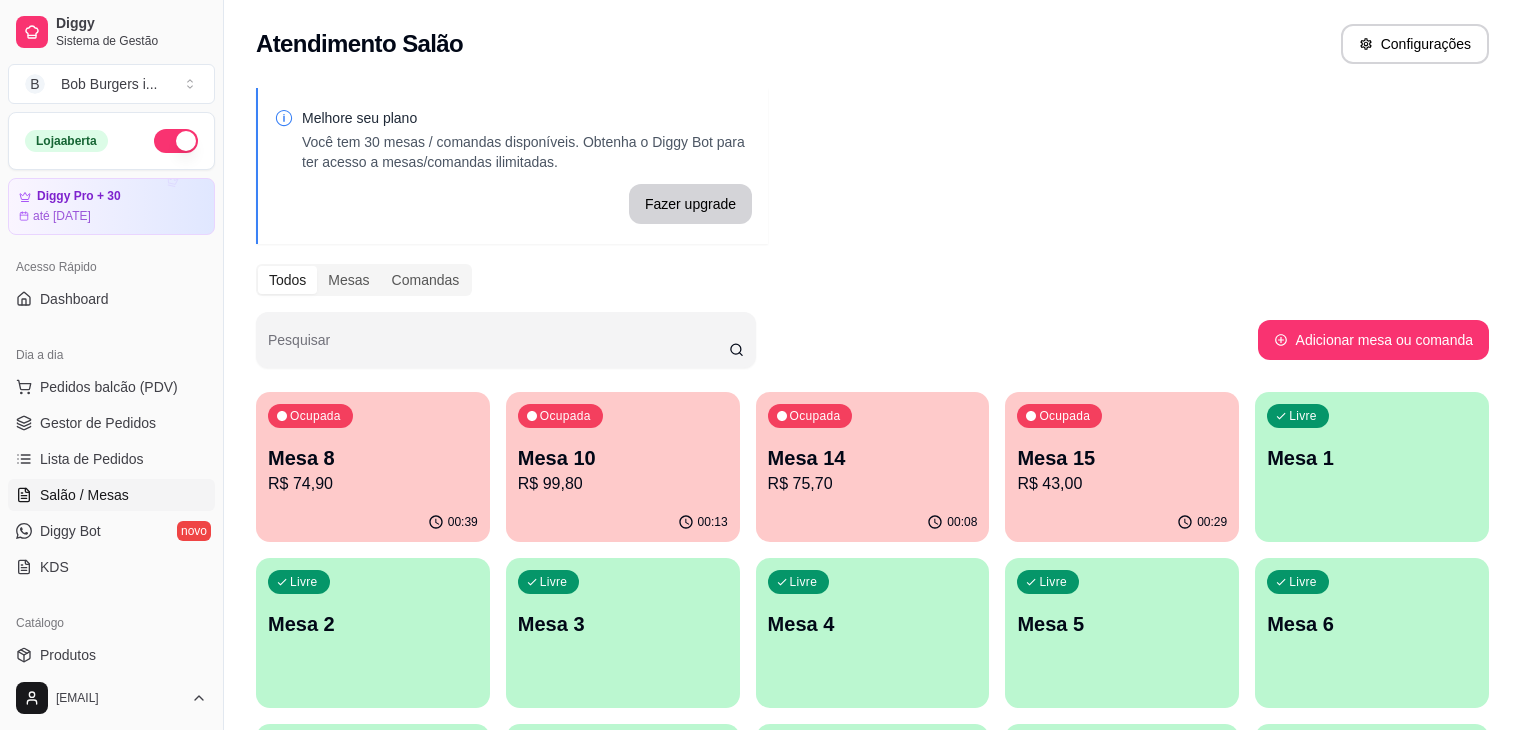 scroll, scrollTop: 0, scrollLeft: 0, axis: both 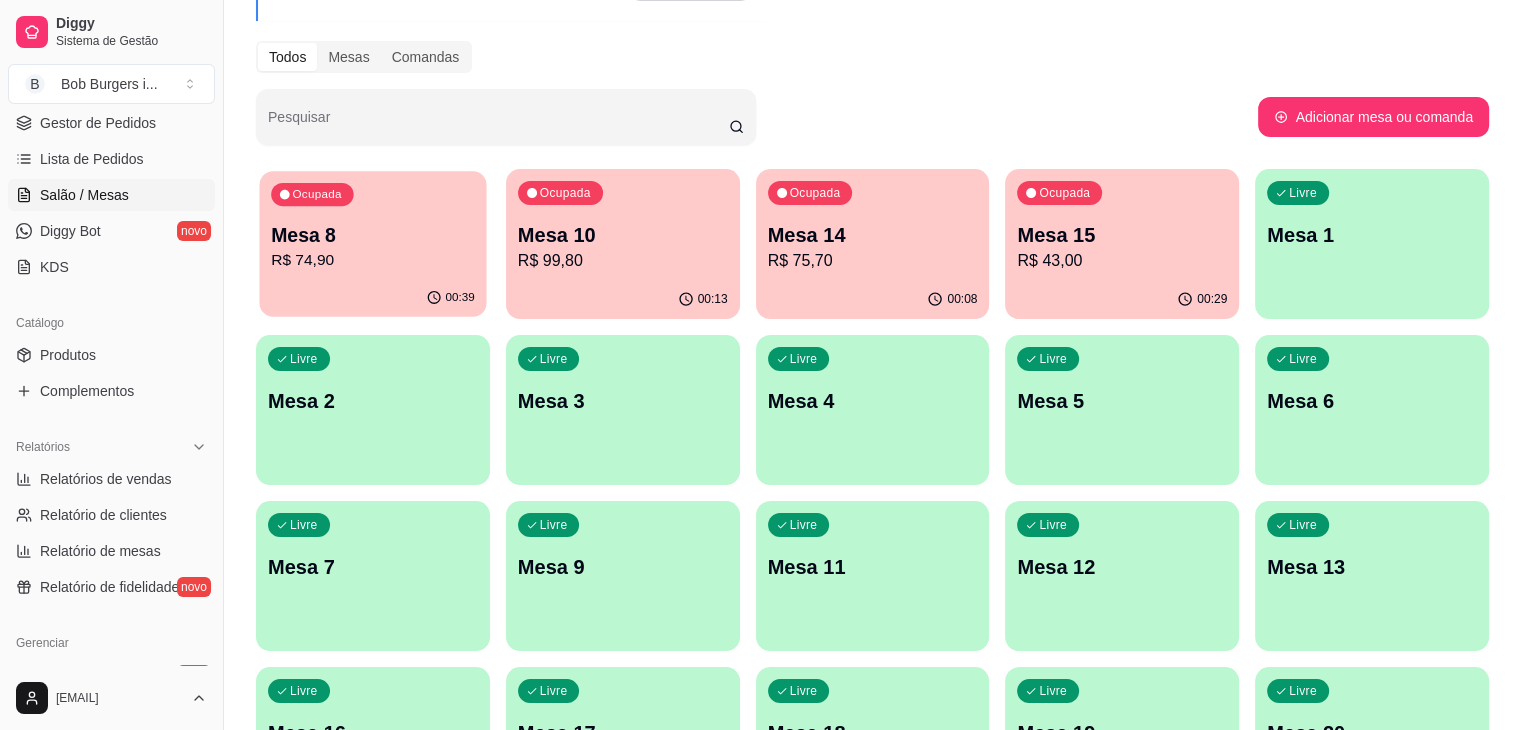 click on "00:39" at bounding box center (460, 298) 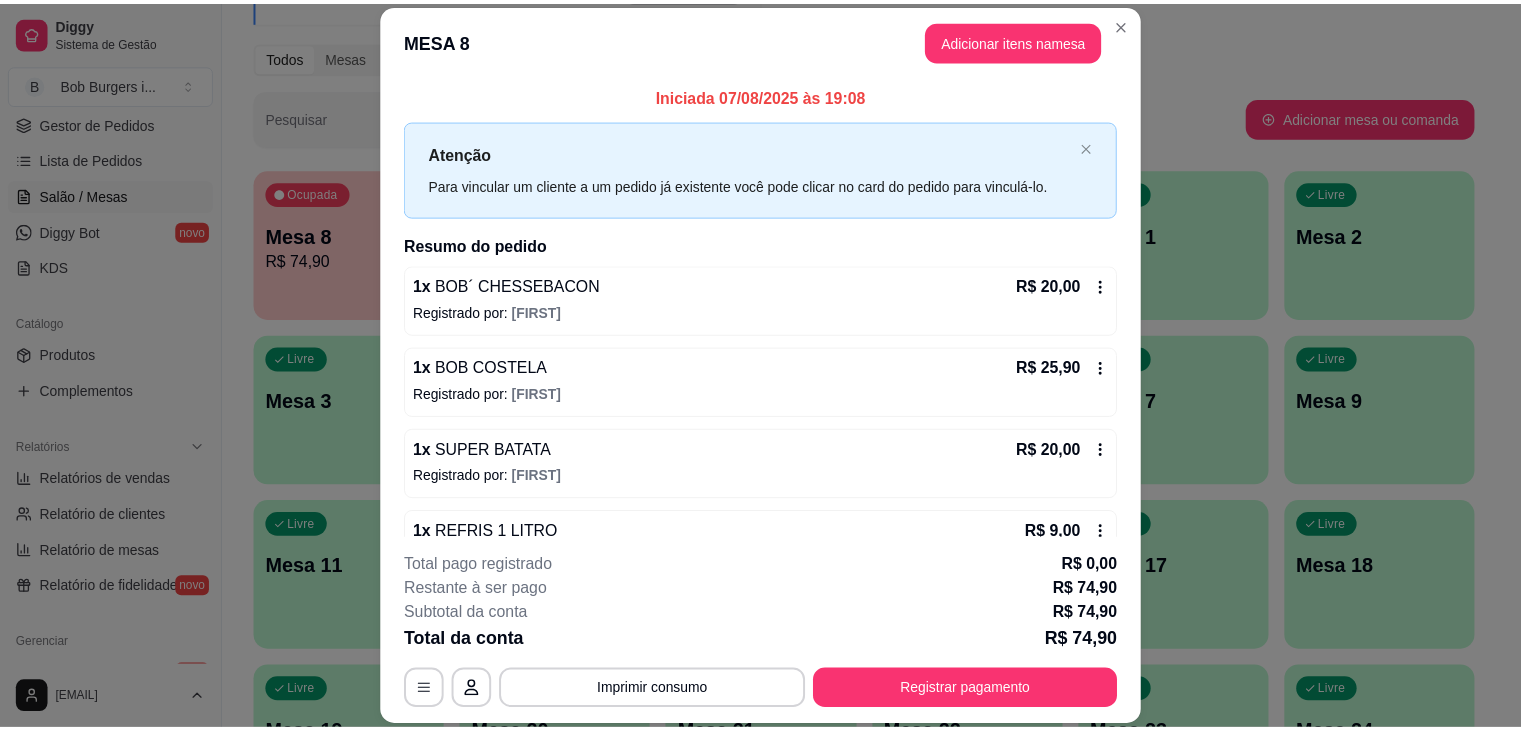 scroll, scrollTop: 161, scrollLeft: 0, axis: vertical 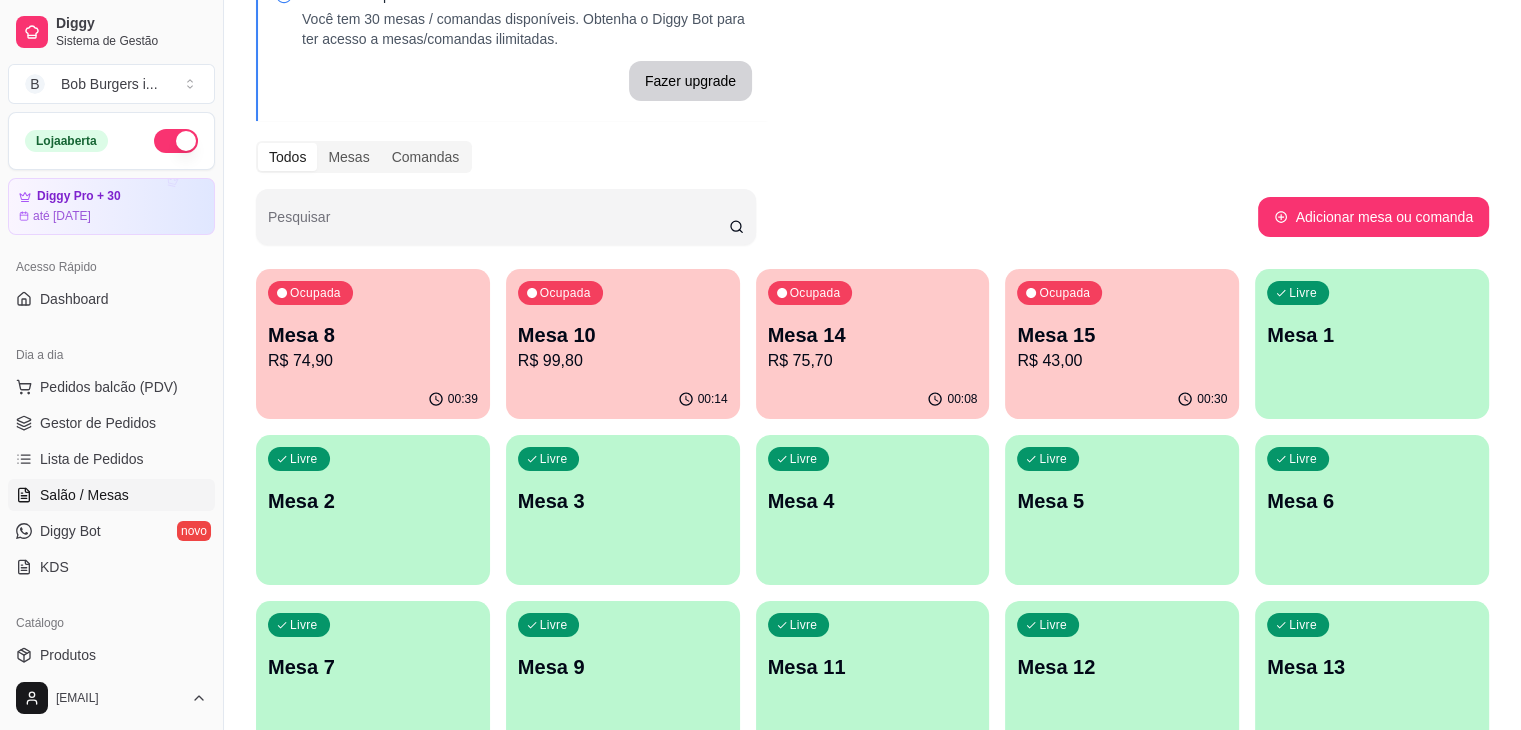 click on "Ocupada Mesa 8 R$ 74,90" at bounding box center [373, 324] 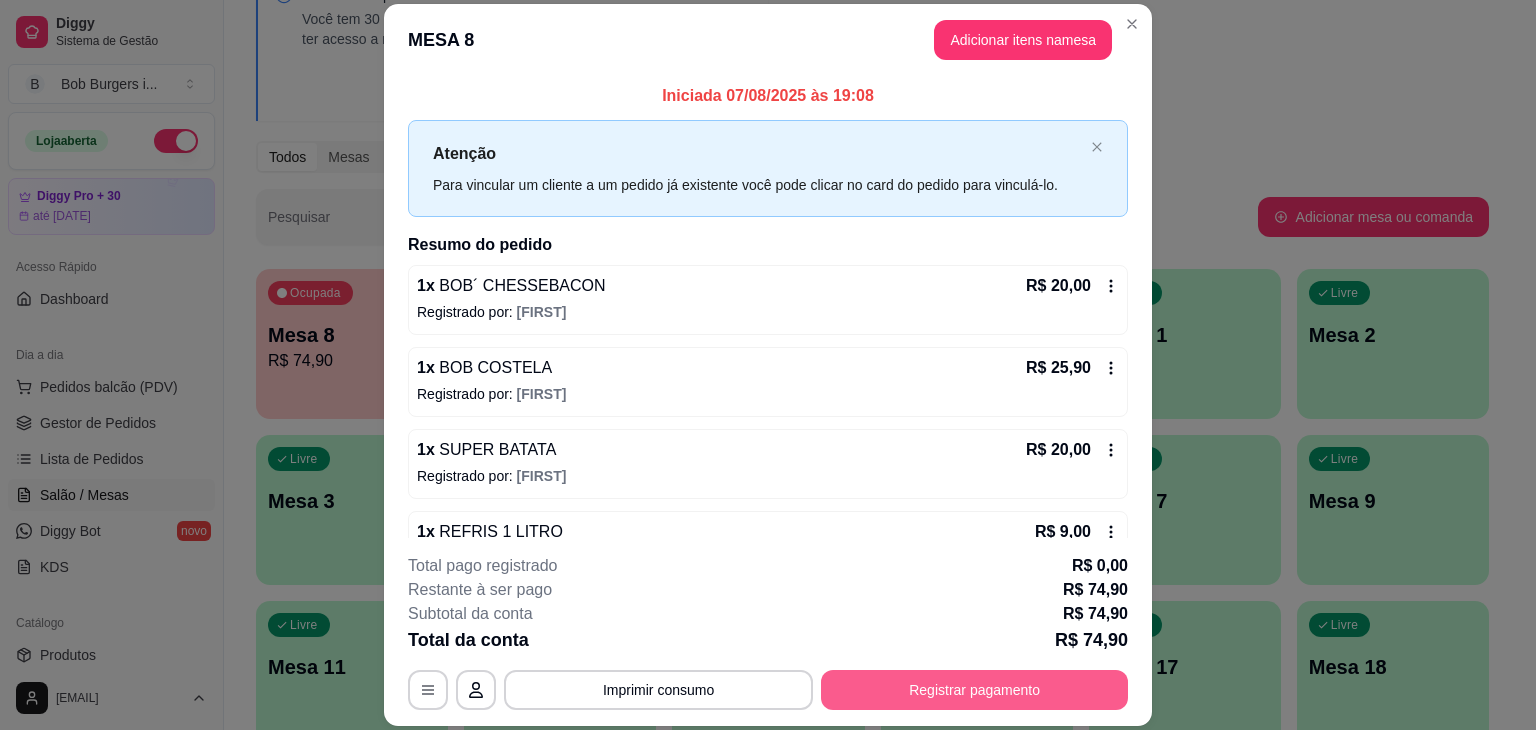 click on "Registrar pagamento" at bounding box center (974, 690) 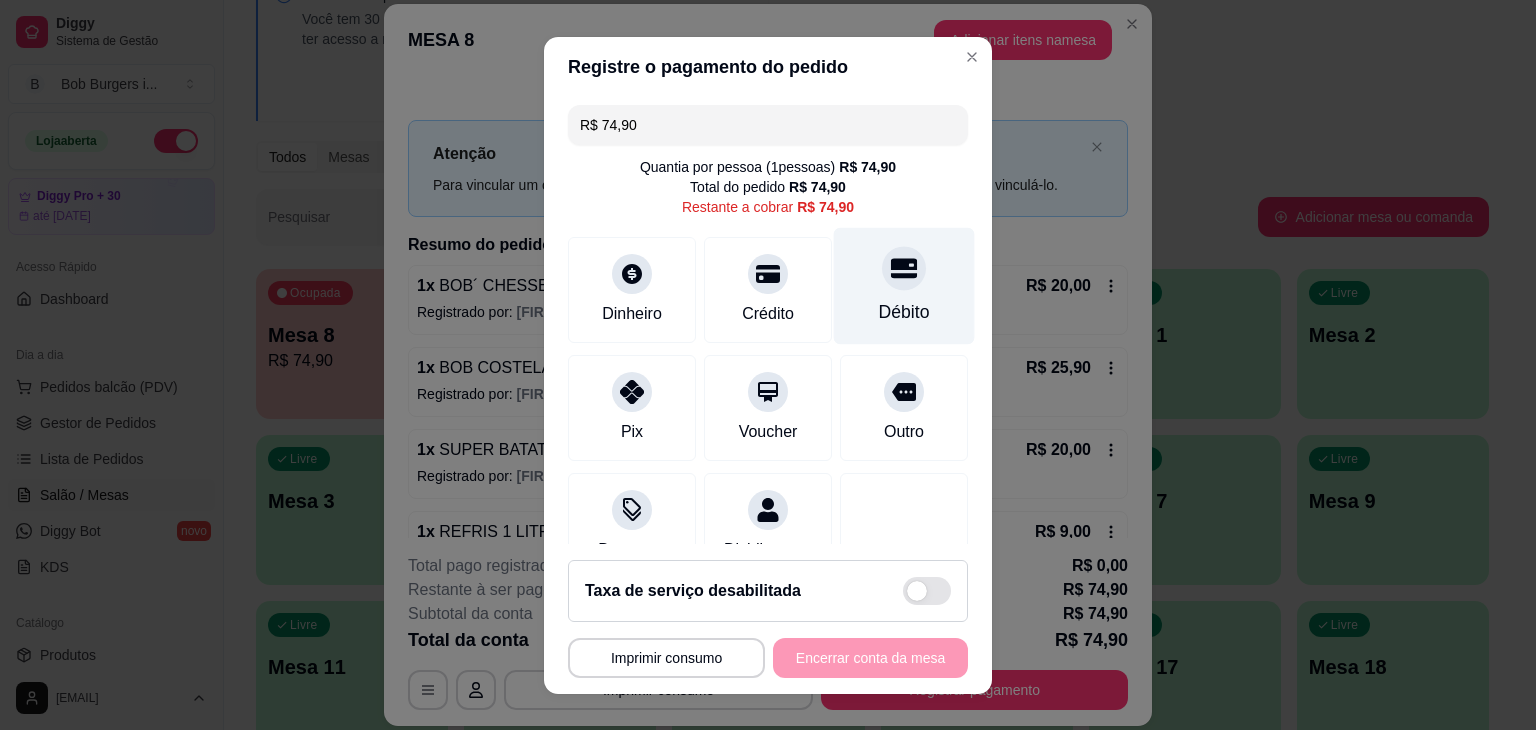 click on "Débito" at bounding box center (904, 285) 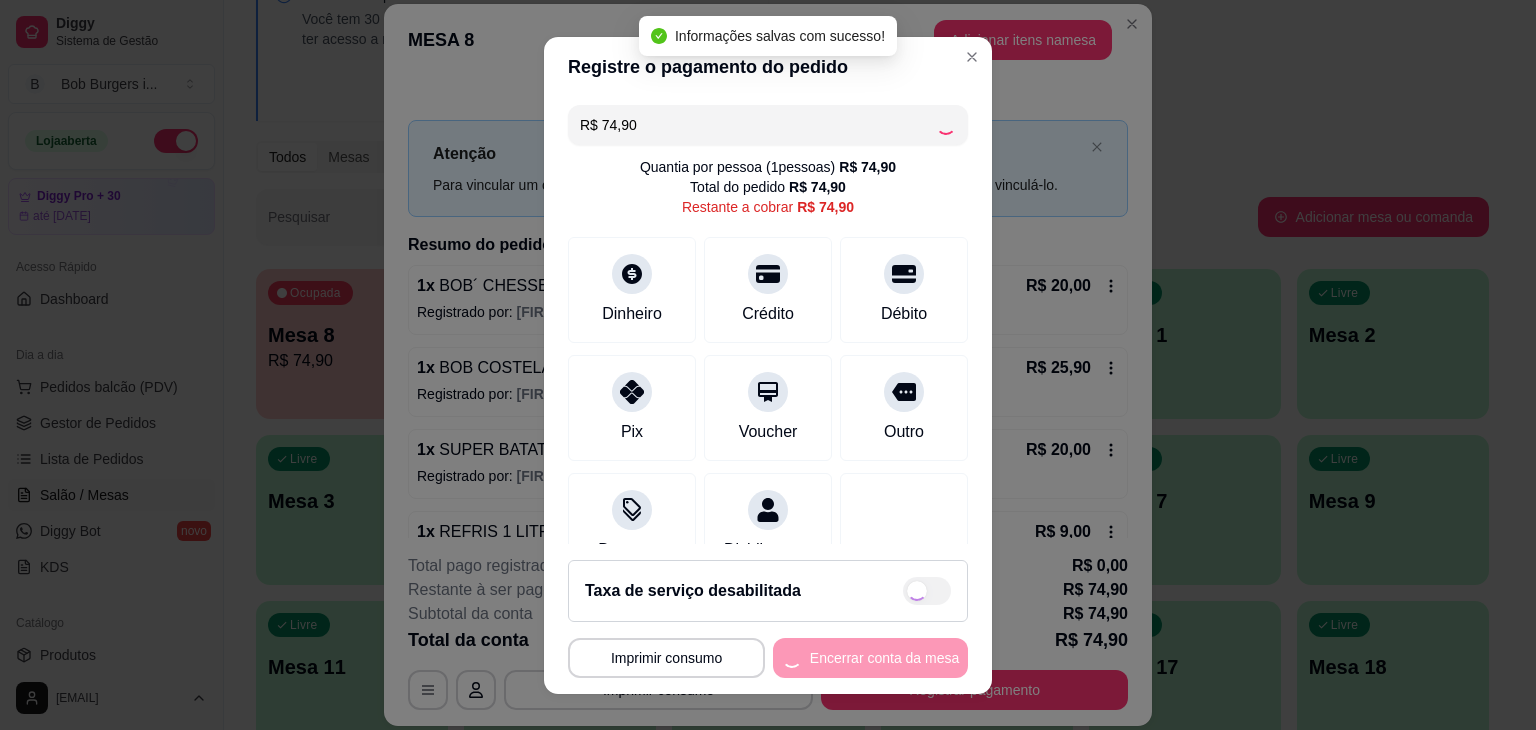 type on "R$ 0,00" 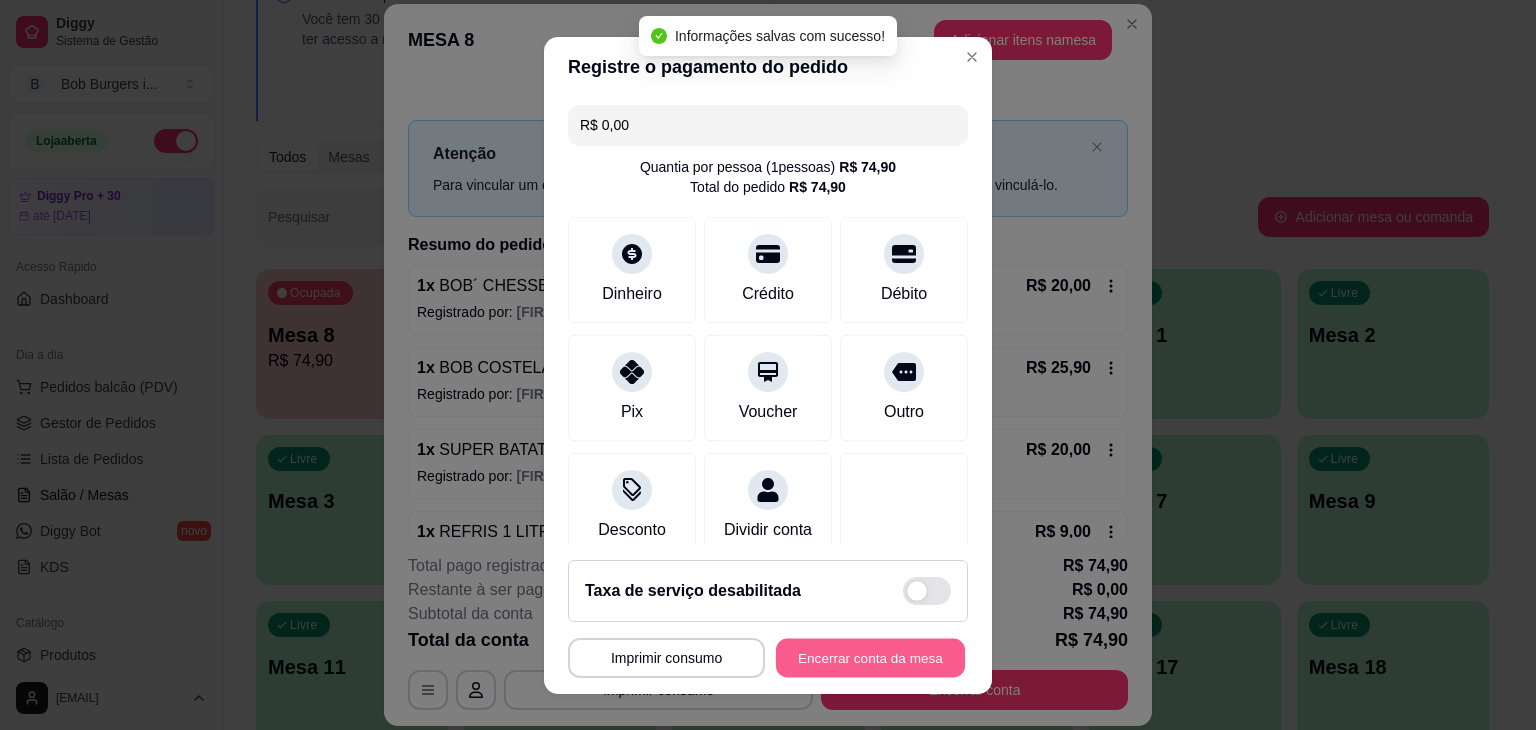 click on "Encerrar conta da mesa" at bounding box center (870, 657) 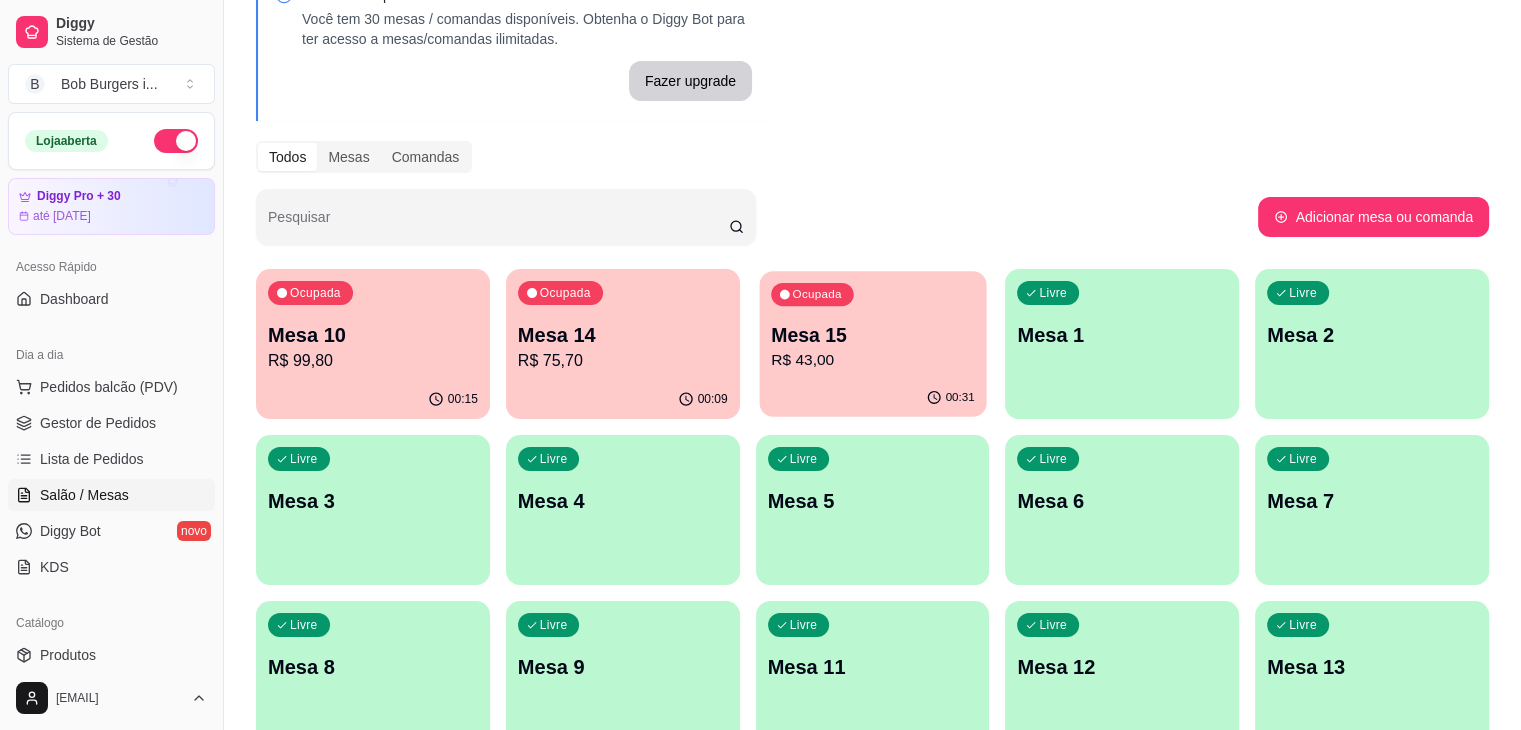 click on "00:31" at bounding box center [872, 398] 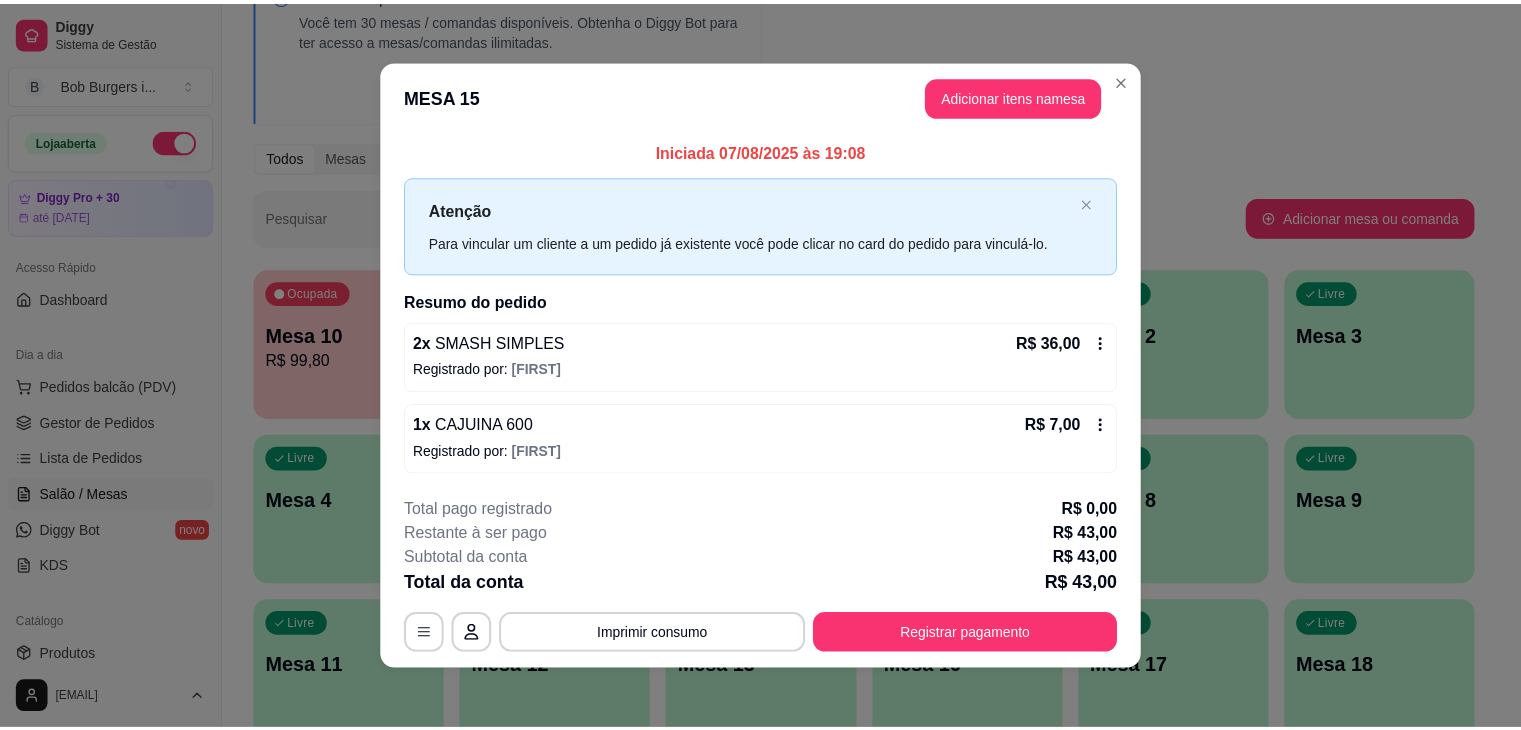 scroll, scrollTop: 3, scrollLeft: 0, axis: vertical 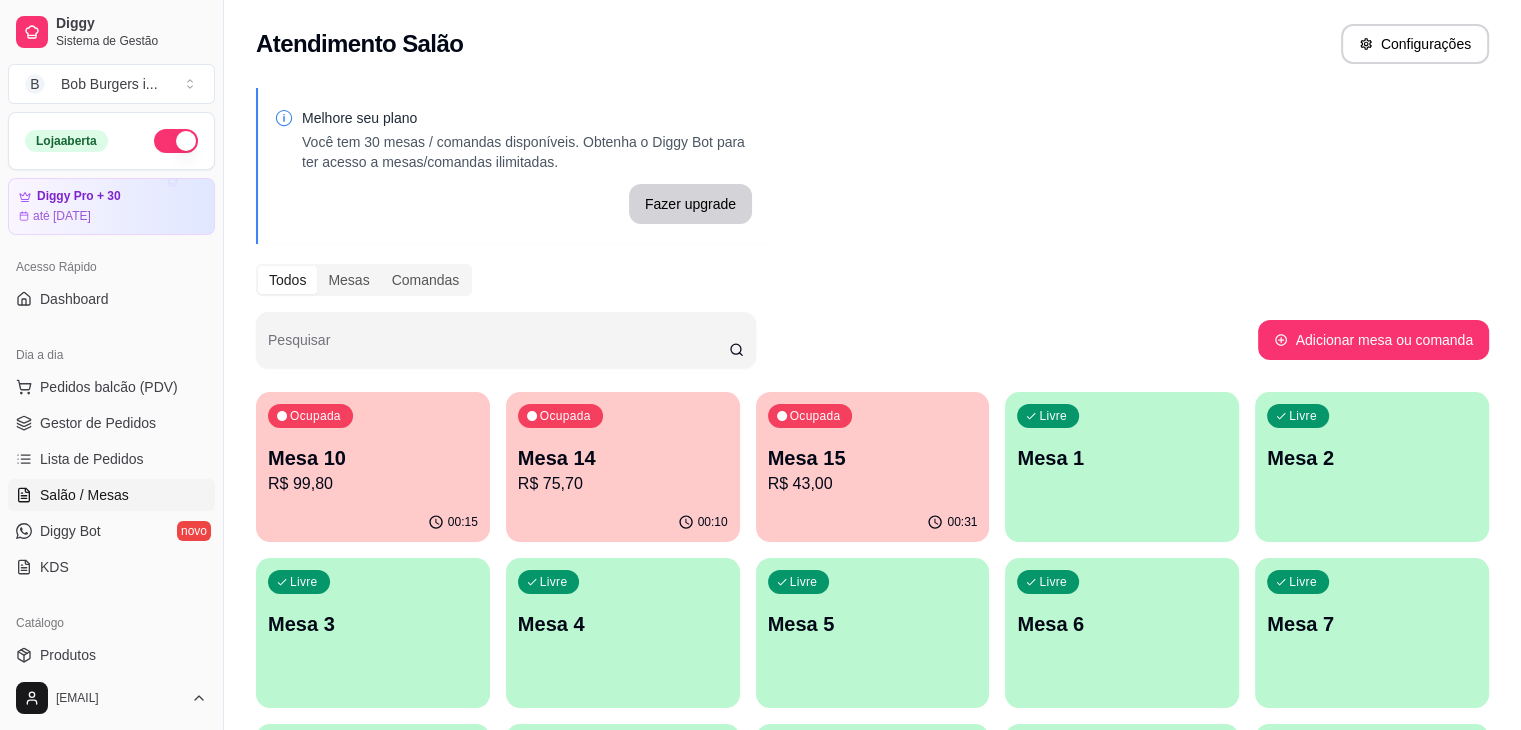 click on "Mesa 15" at bounding box center [873, 458] 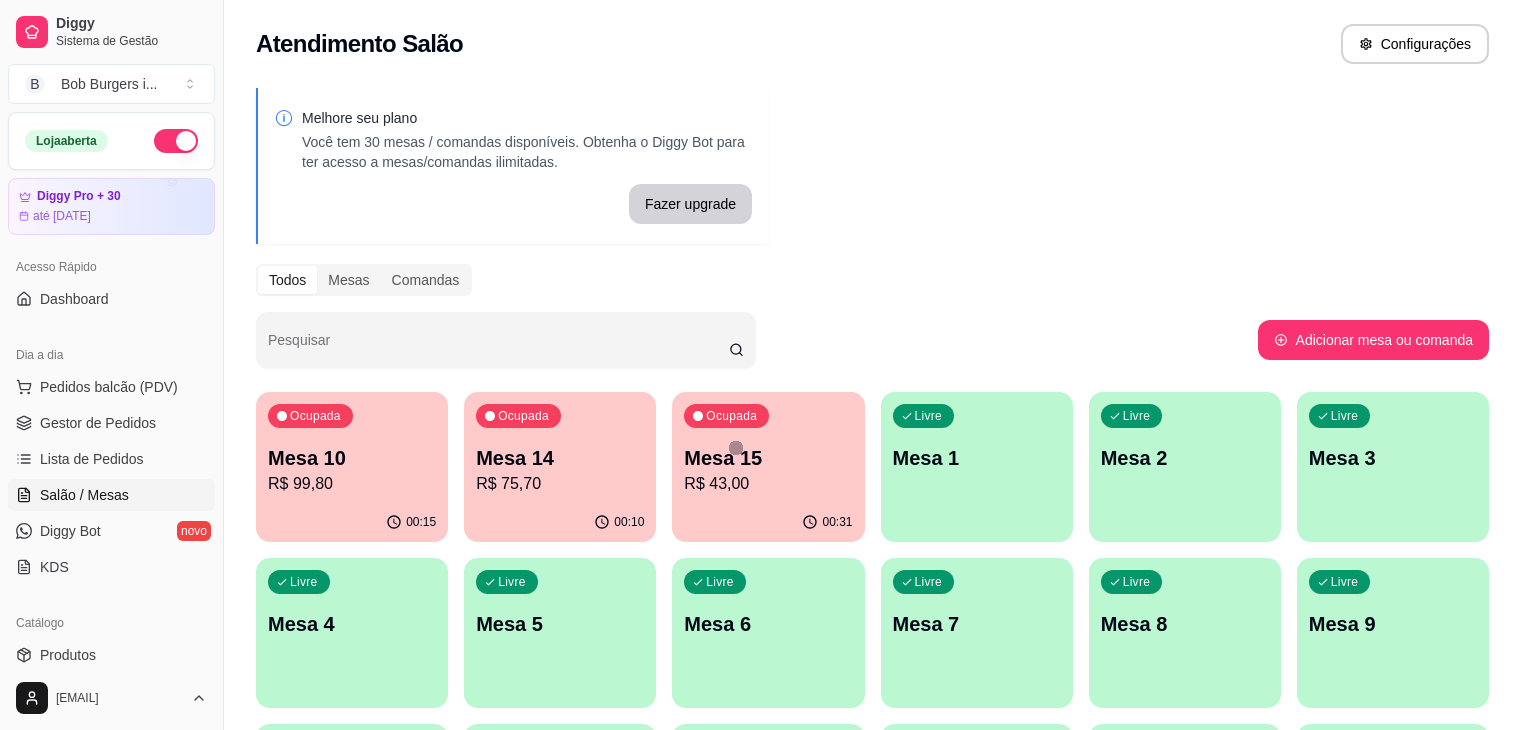scroll, scrollTop: 3, scrollLeft: 0, axis: vertical 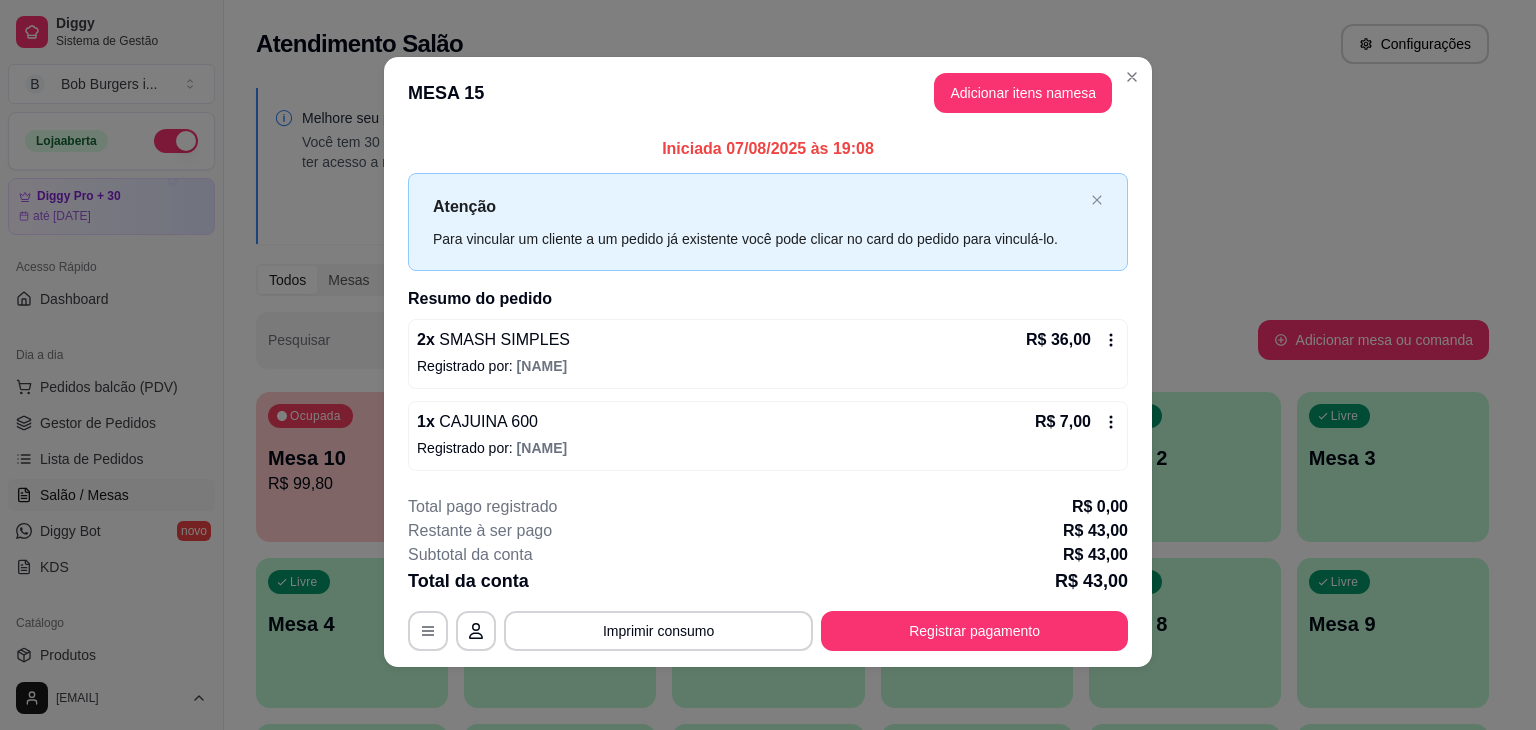 click 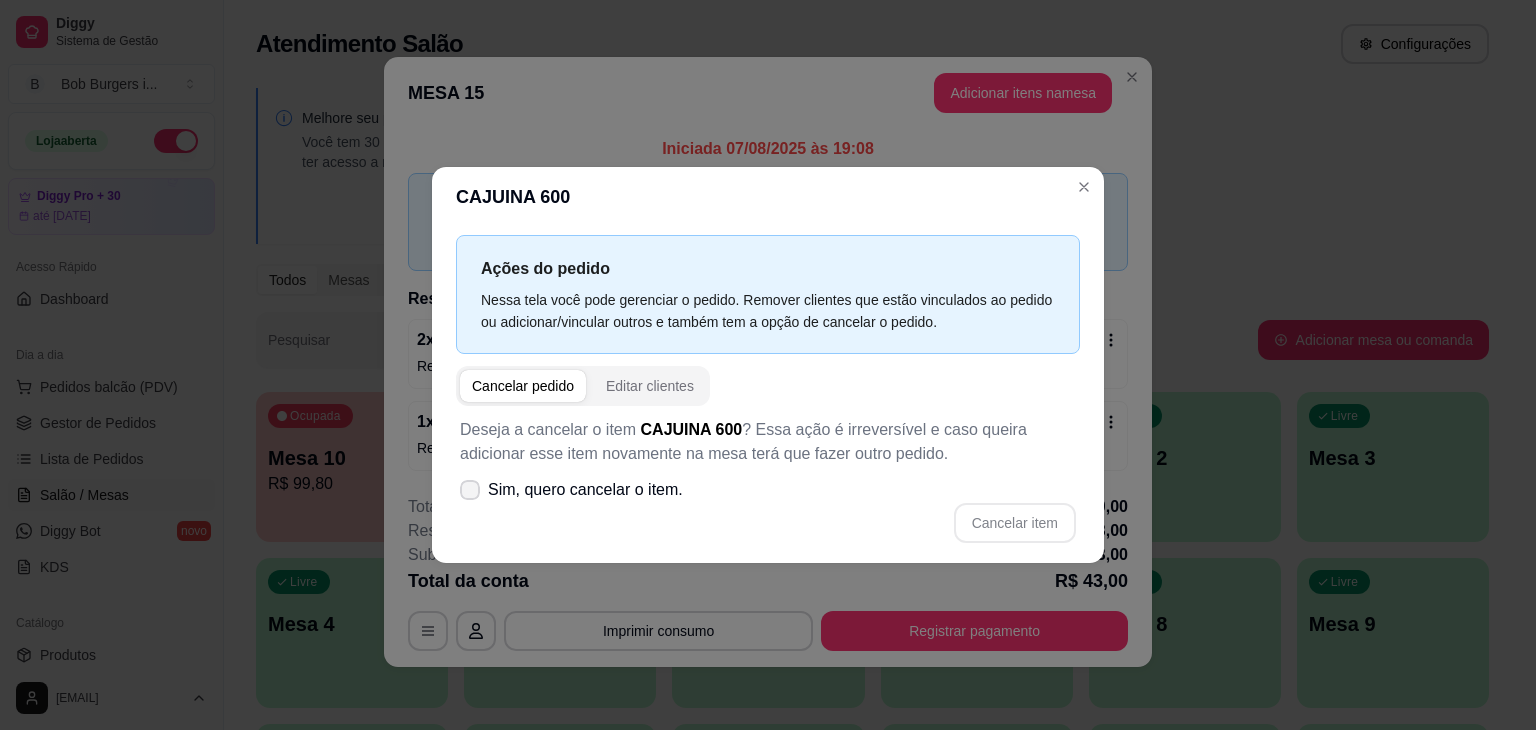 click on "Sim, quero cancelar o item." at bounding box center [571, 490] 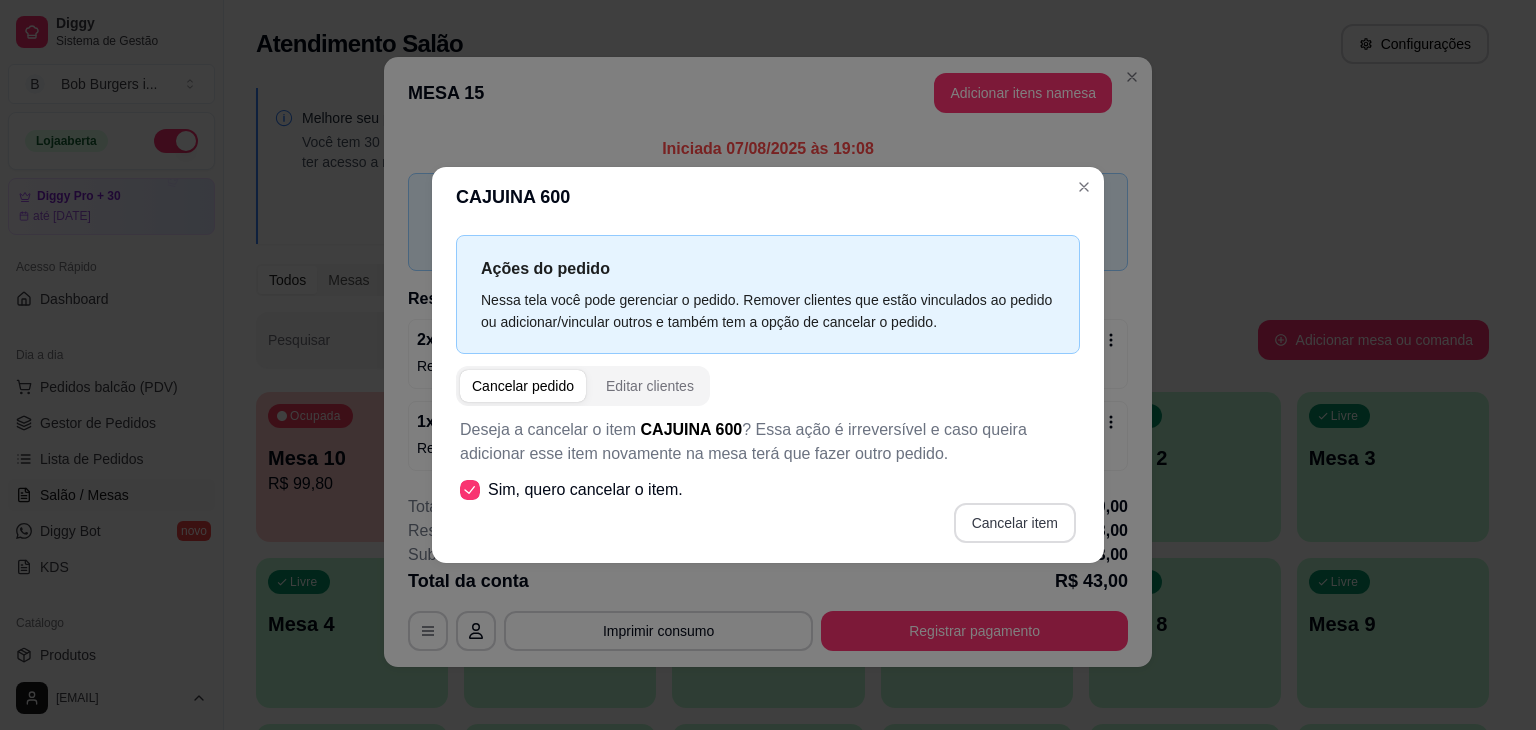 click on "Cancelar item" at bounding box center [1015, 523] 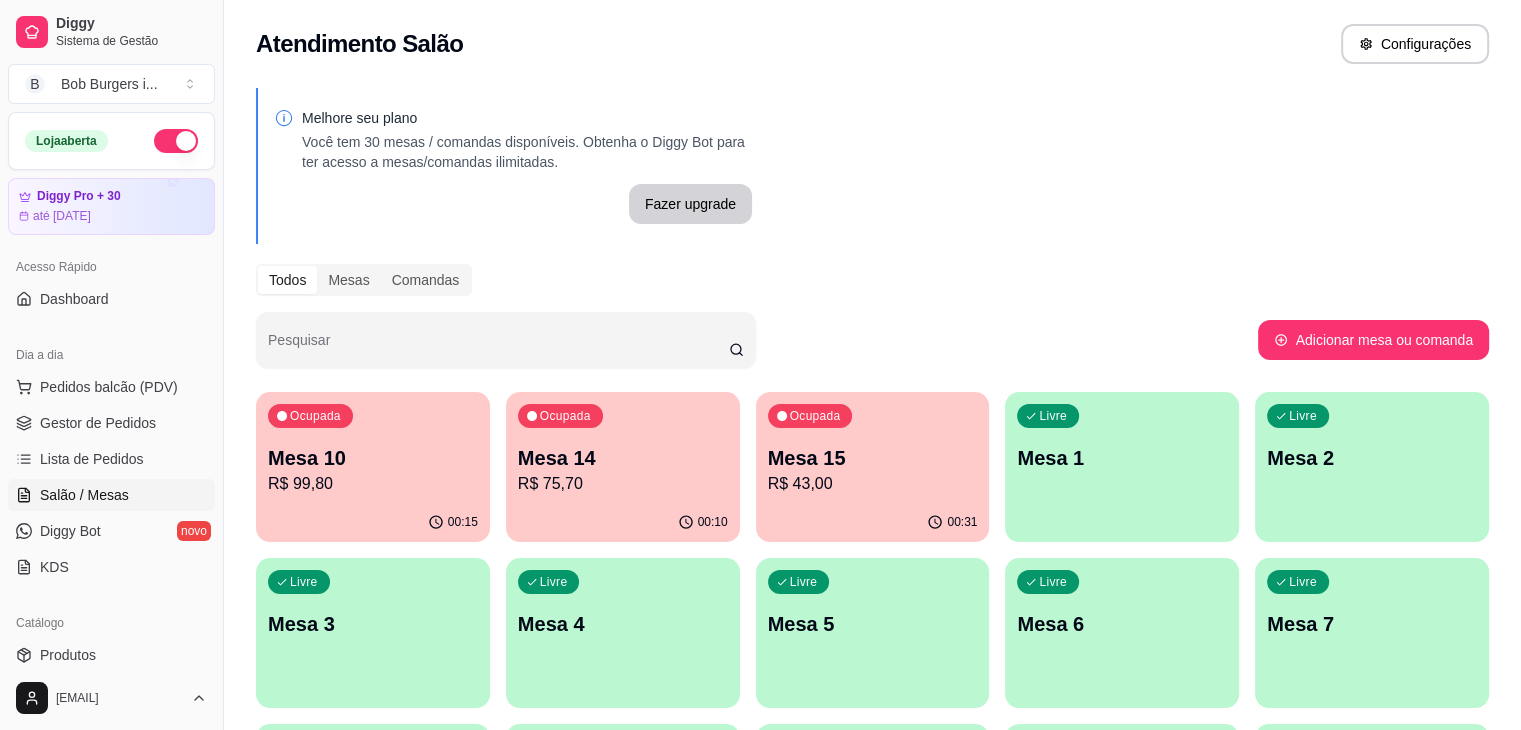 click on "Mesa 15" at bounding box center [873, 458] 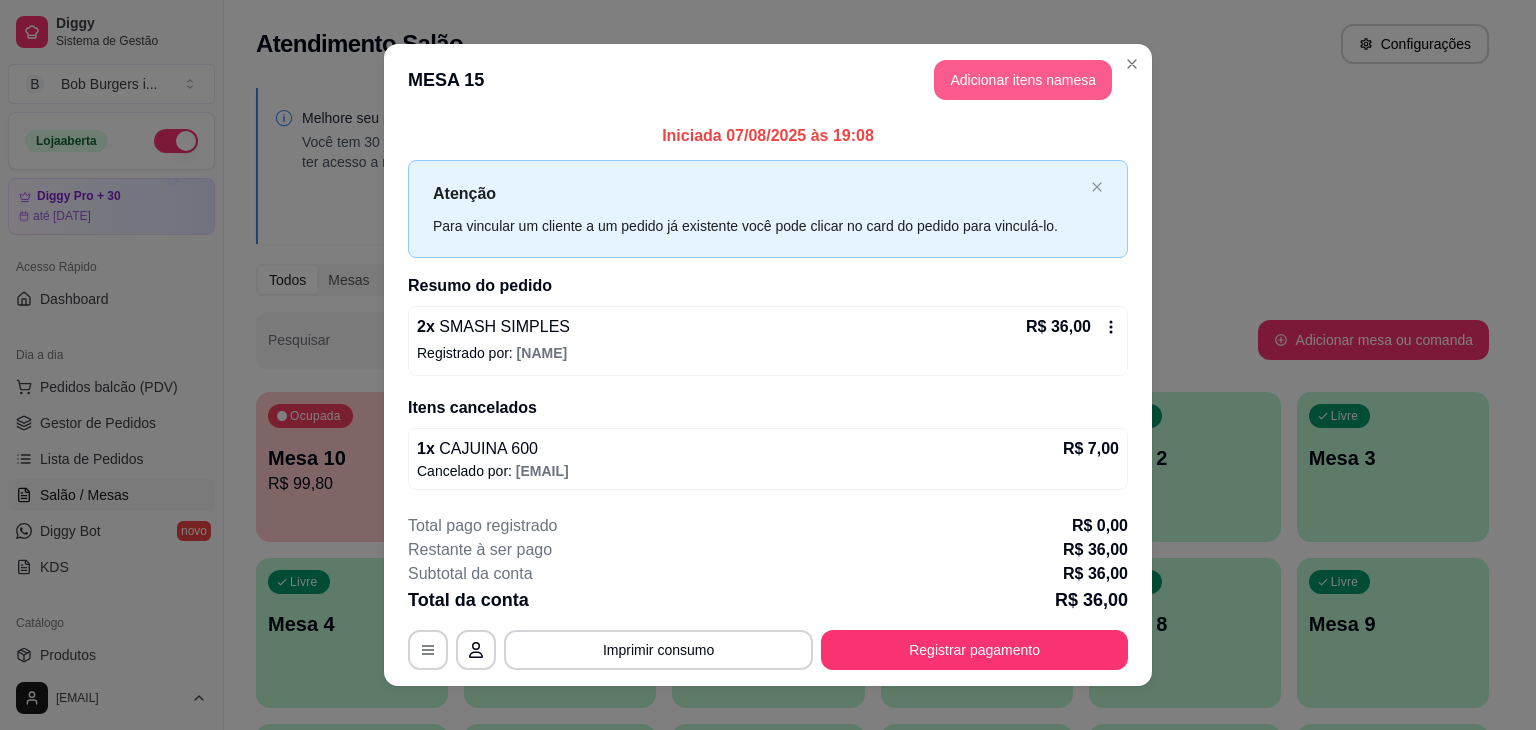 click on "Adicionar itens na  mesa" at bounding box center (1023, 80) 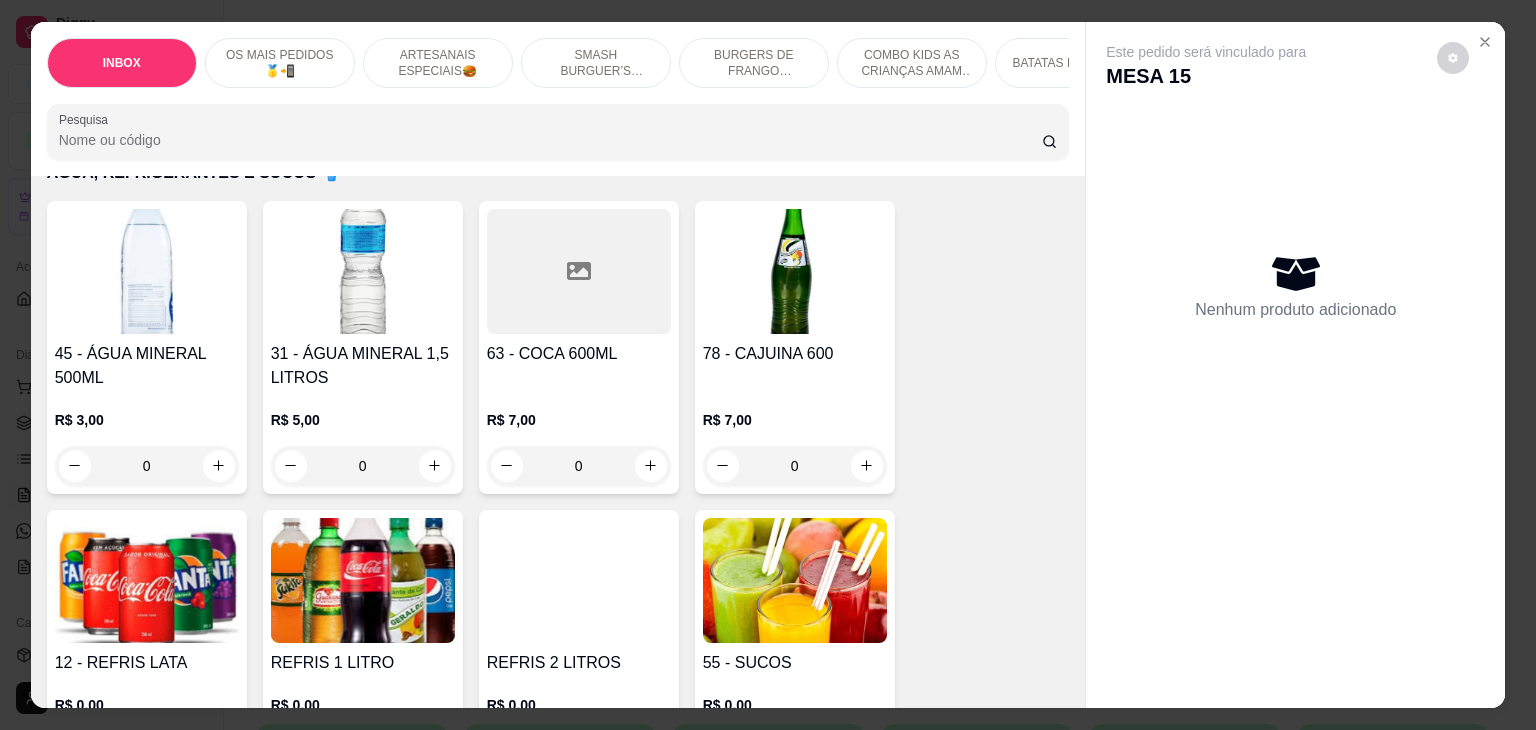 scroll, scrollTop: 3900, scrollLeft: 0, axis: vertical 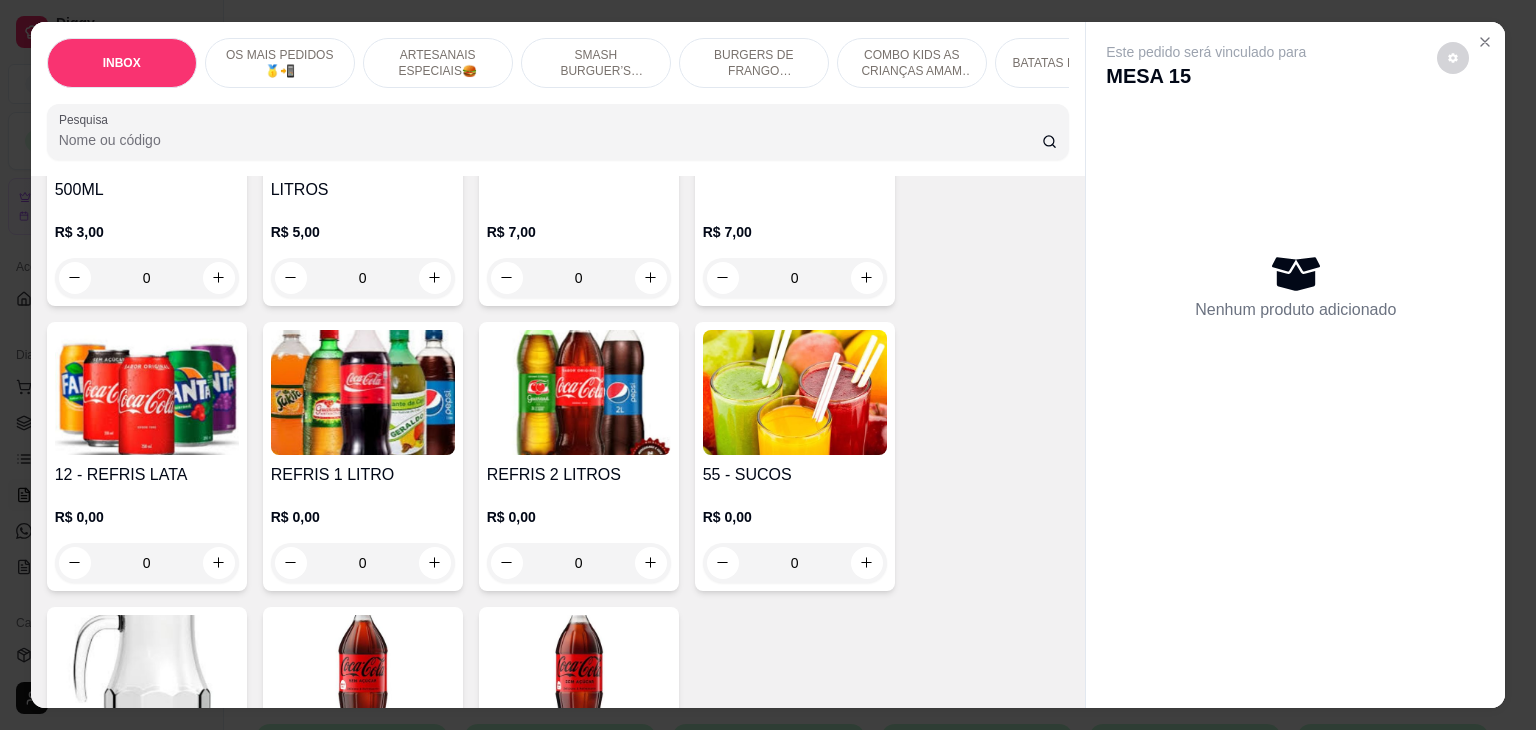 click on "R$ 0,00 0" at bounding box center (363, 535) 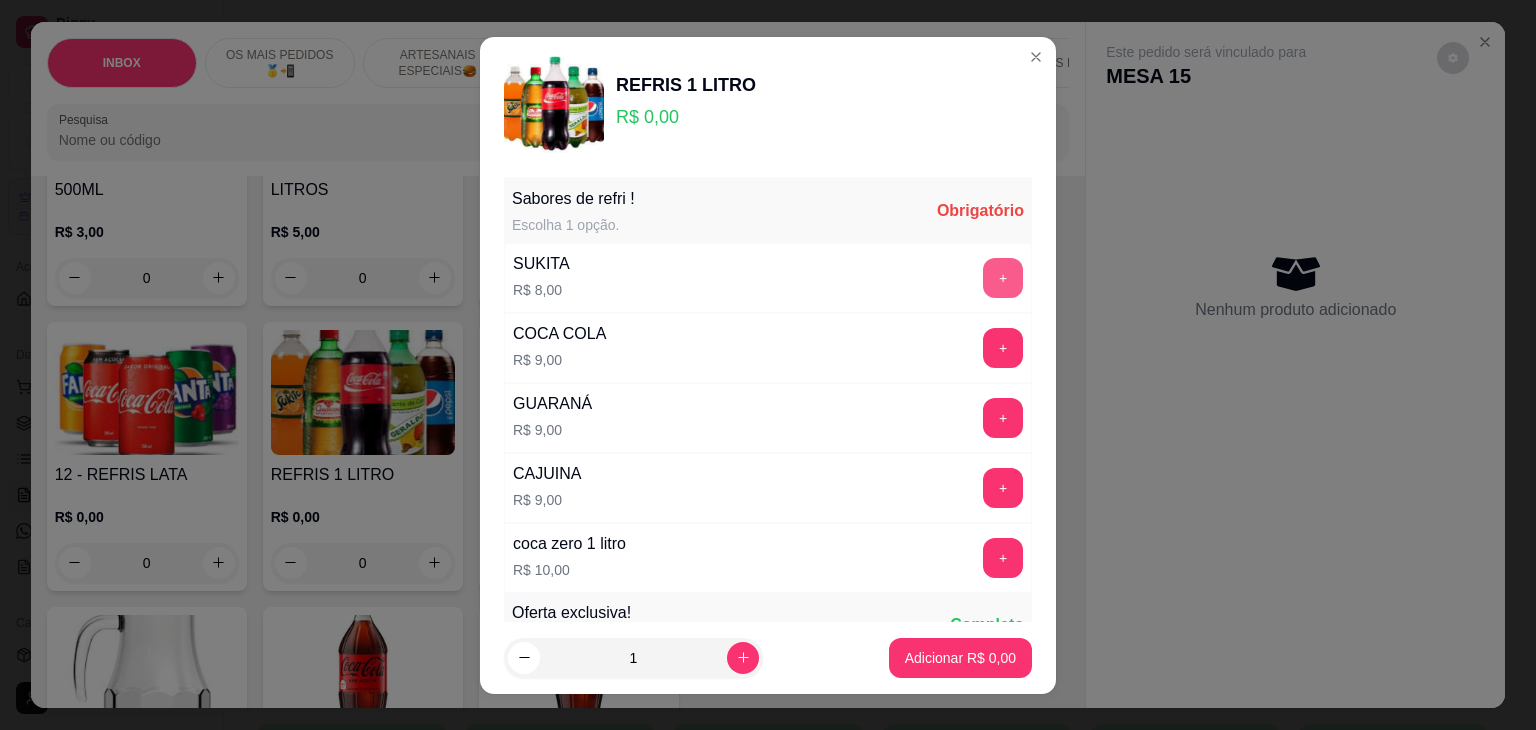 click on "+" at bounding box center (1003, 278) 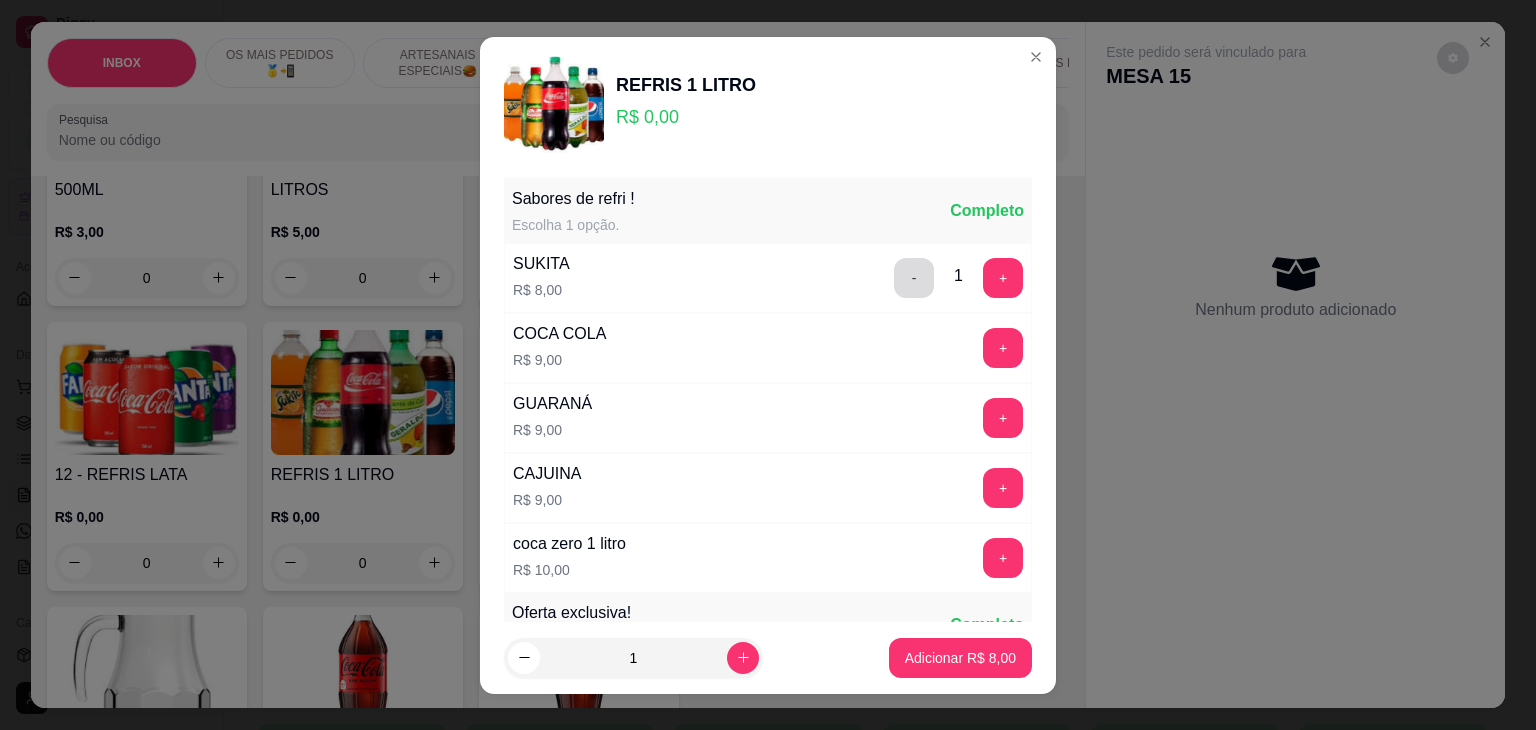 click on "-" at bounding box center [914, 278] 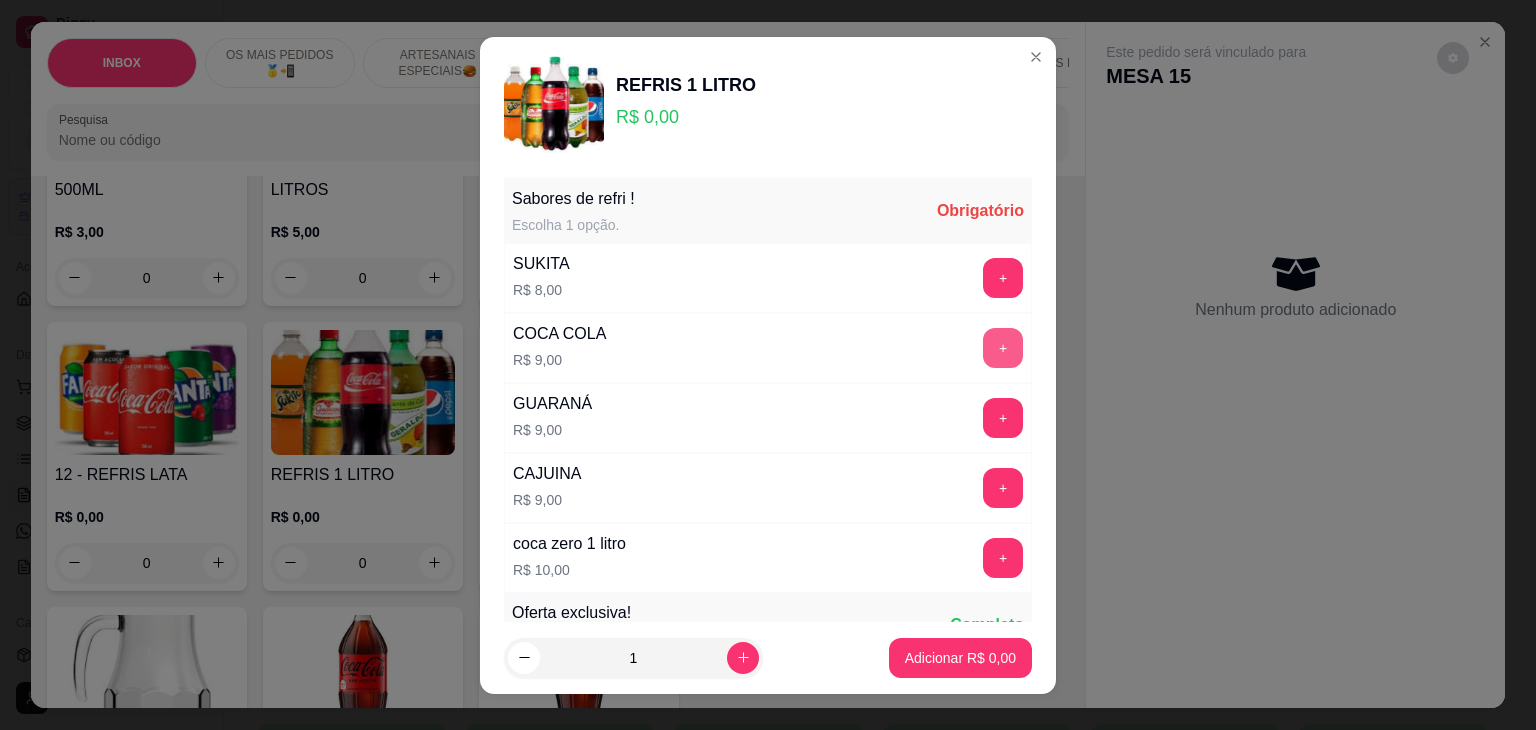 click on "+" at bounding box center [1003, 348] 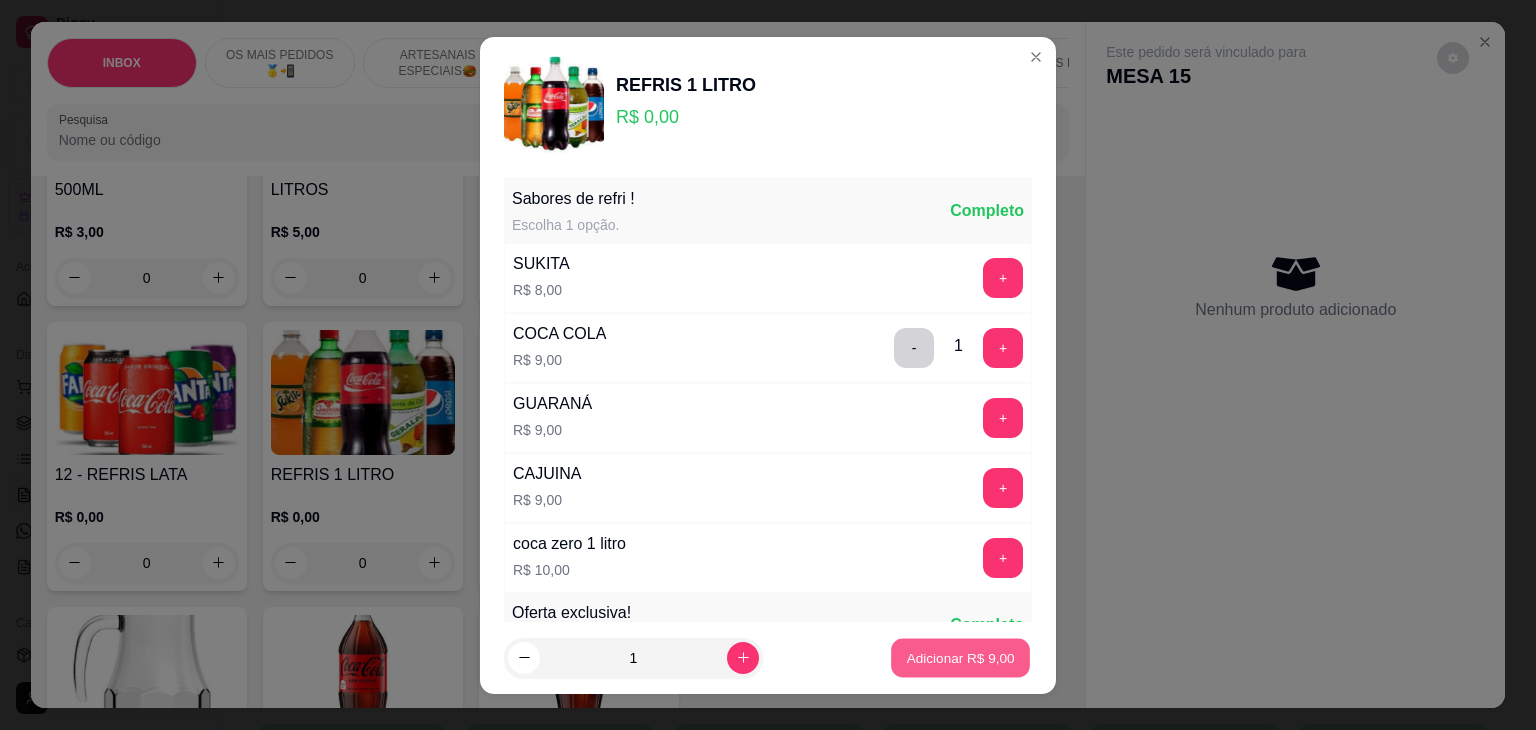 click on "Adicionar   R$ 9,00" at bounding box center (960, 657) 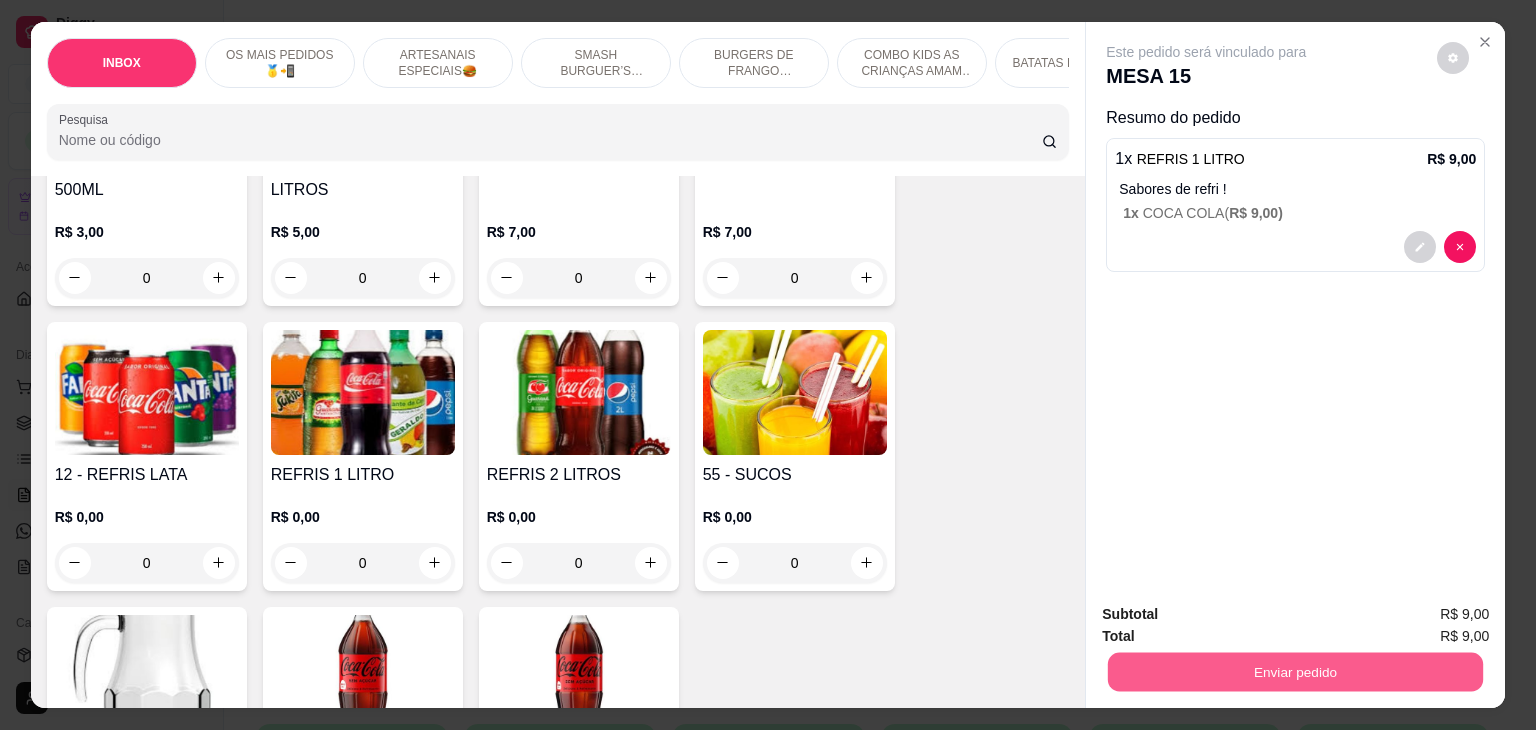 click on "Enviar pedido" at bounding box center [1295, 672] 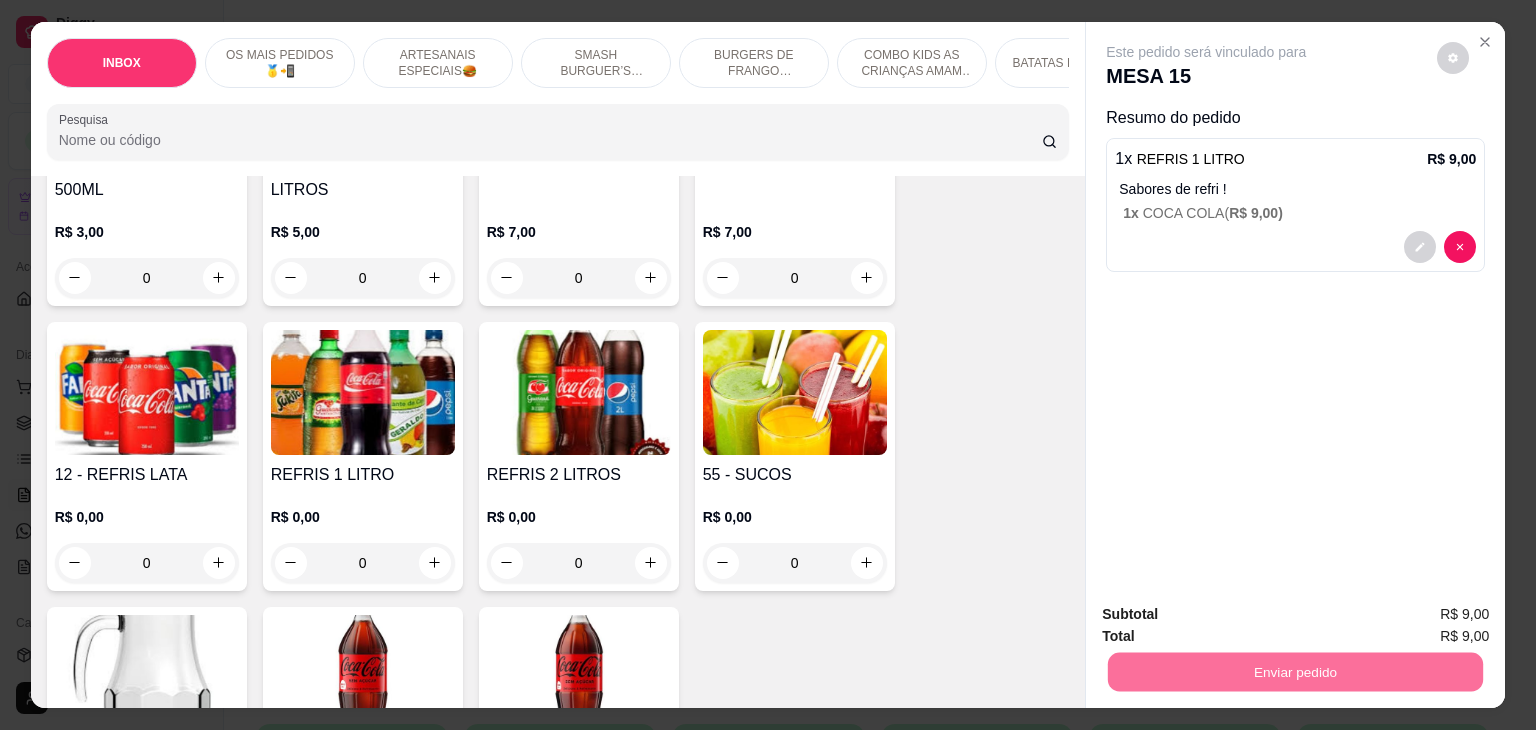 click on "Não registrar e enviar pedido" at bounding box center [1229, 615] 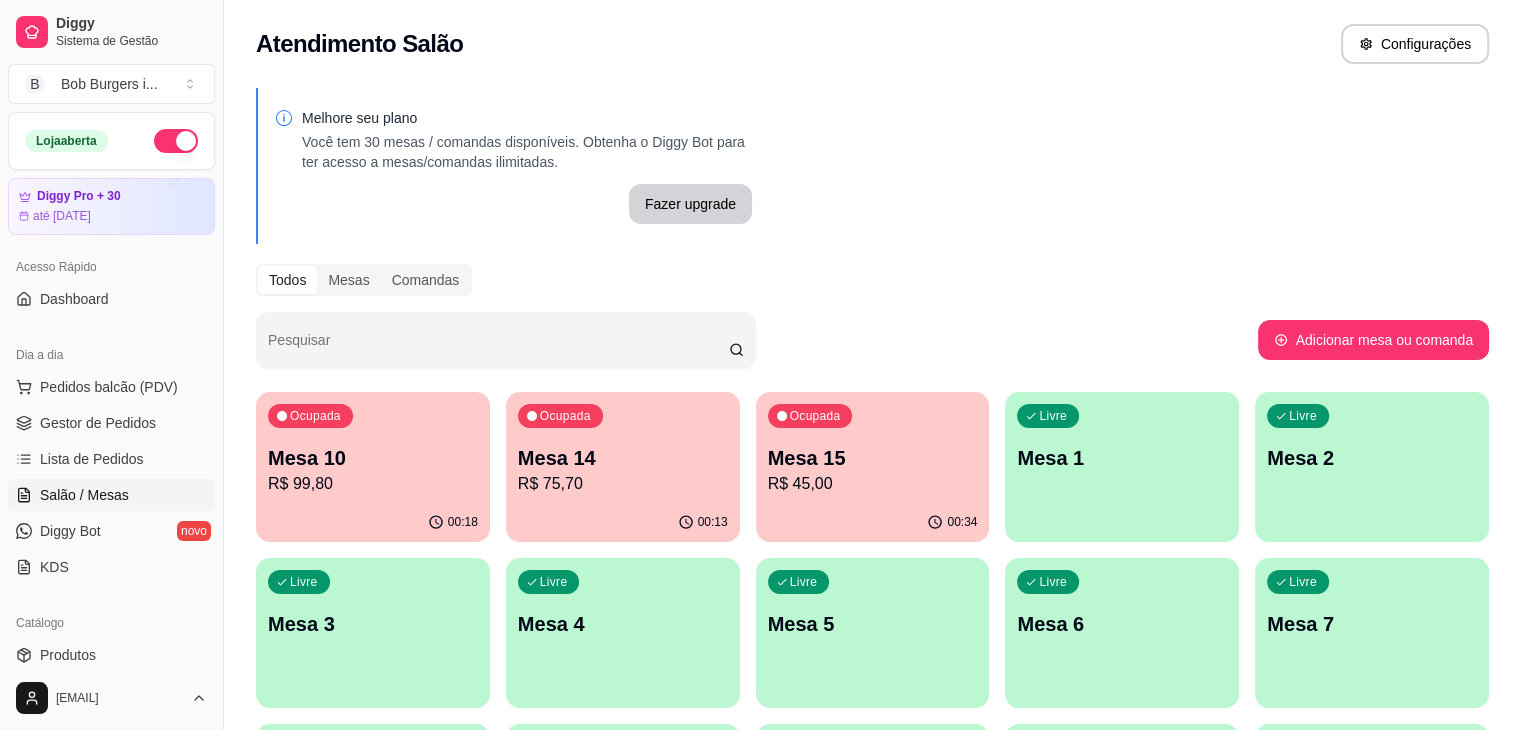 click on "R$ 45,00" at bounding box center [873, 484] 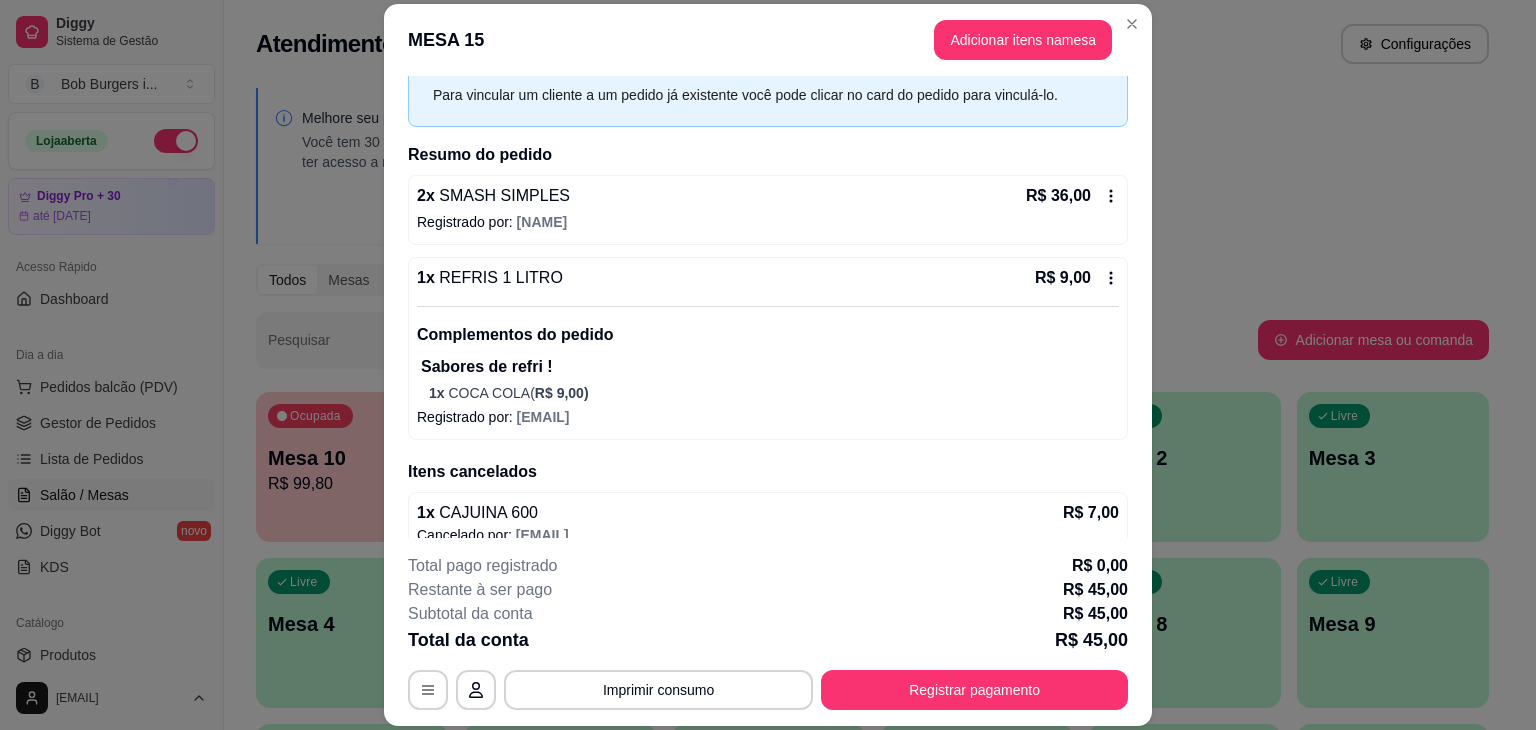 scroll, scrollTop: 112, scrollLeft: 0, axis: vertical 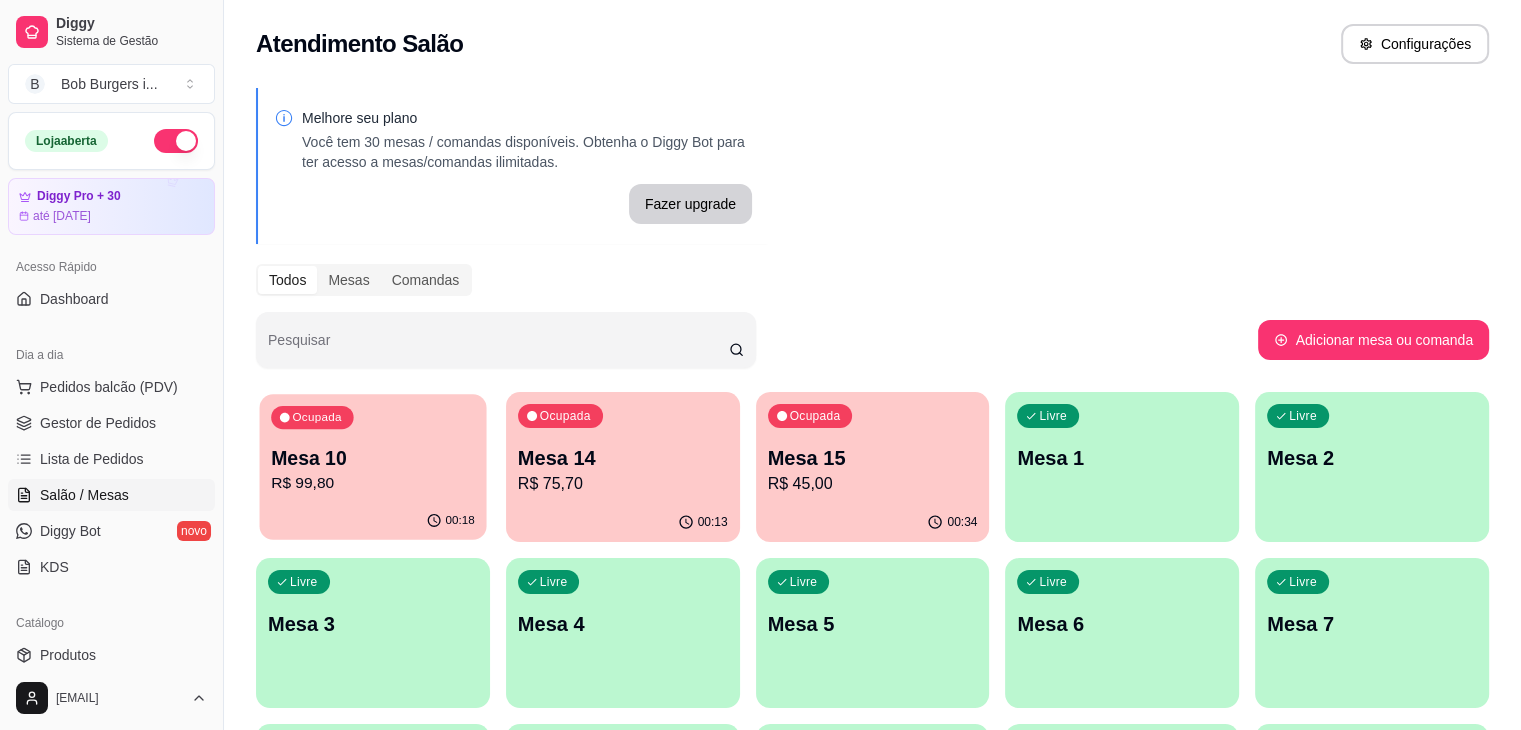 click on "R$ 99,80" at bounding box center [373, 483] 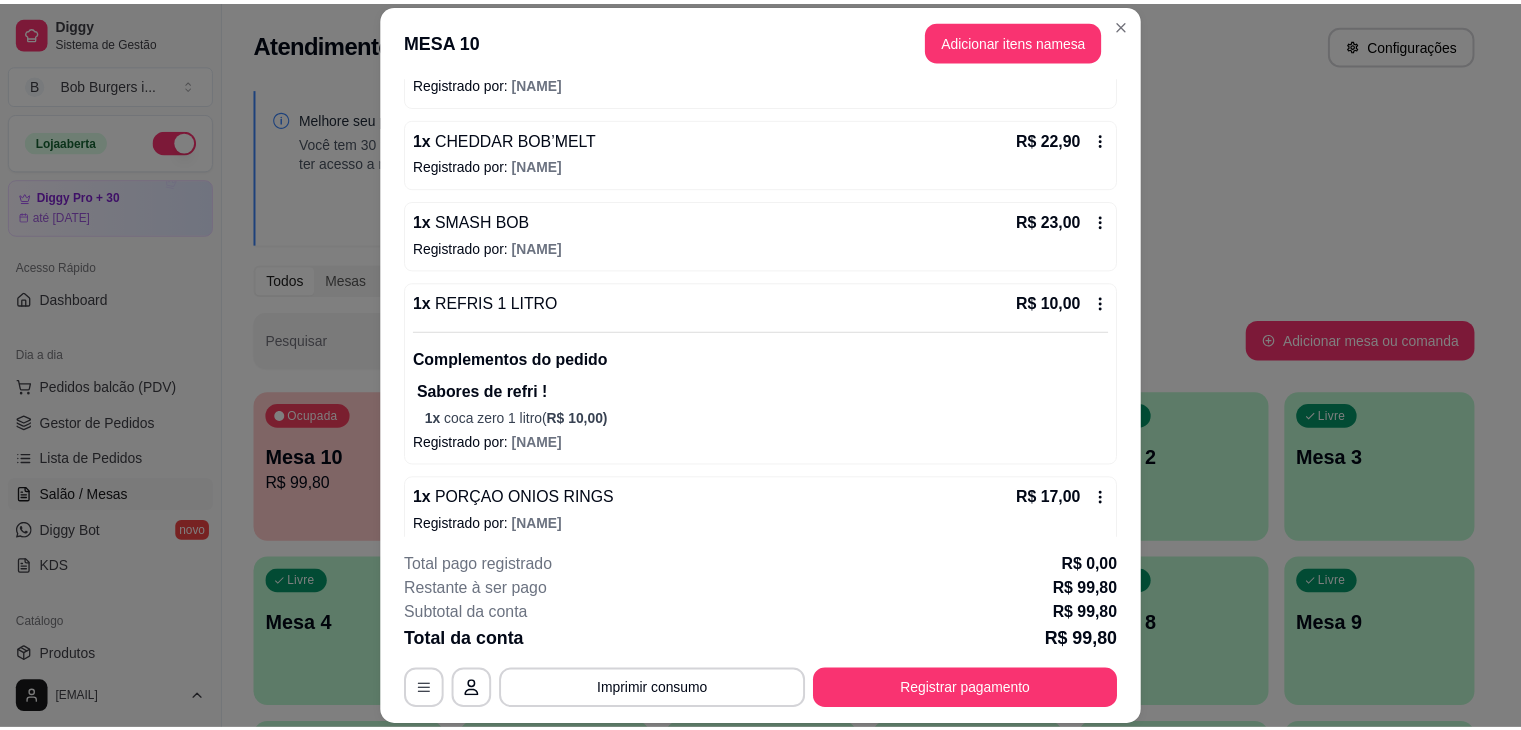 scroll, scrollTop: 356, scrollLeft: 0, axis: vertical 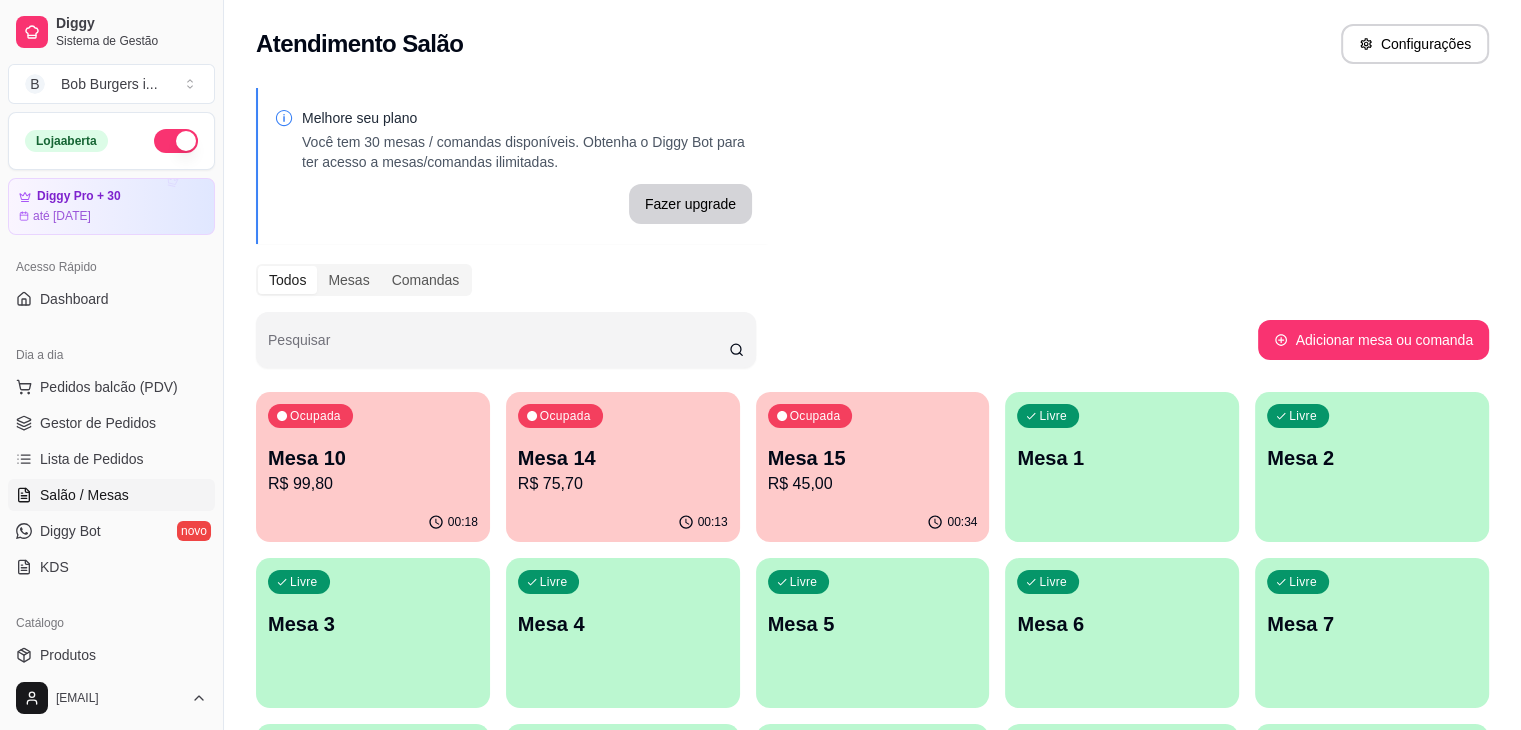 click on "R$ 45,00" at bounding box center [873, 484] 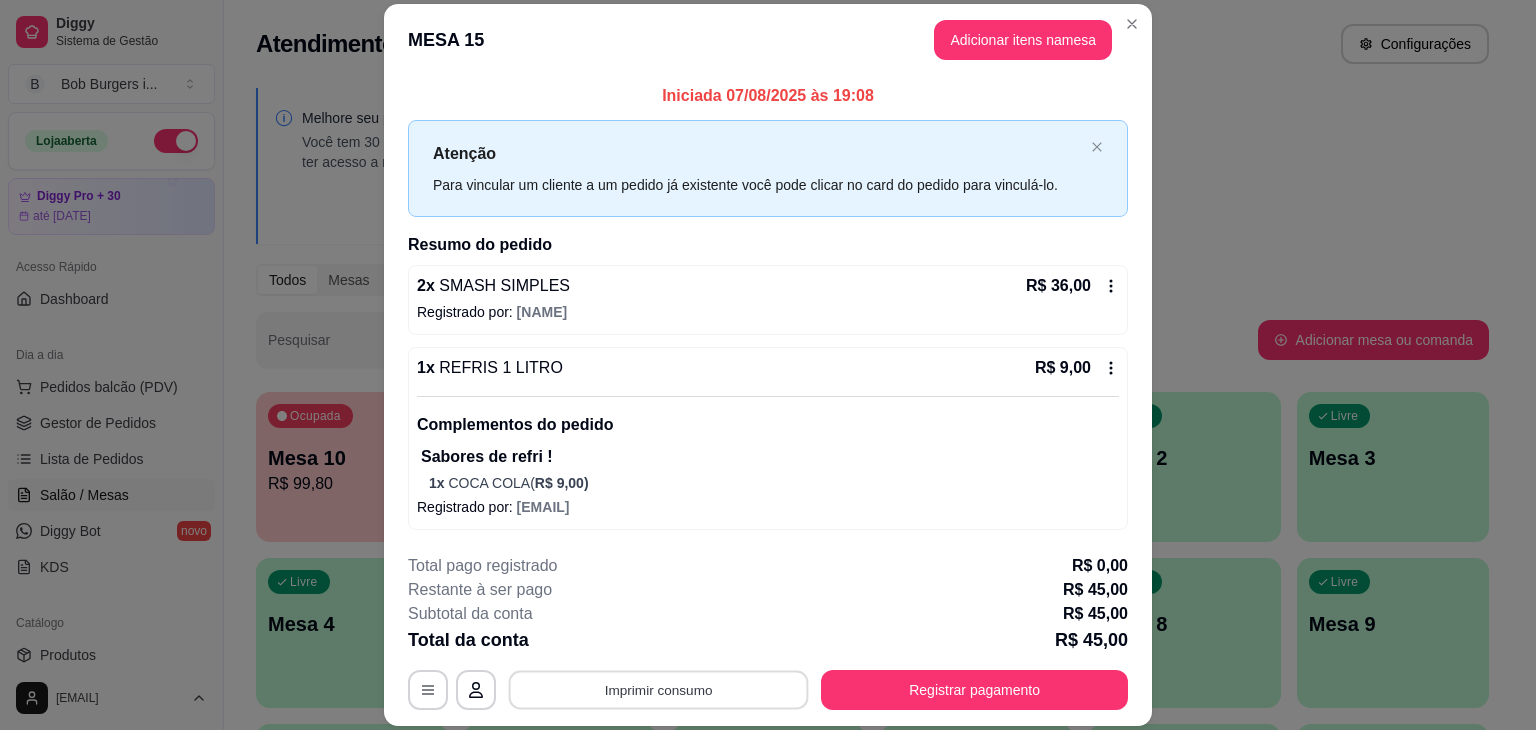 click on "Imprimir consumo" at bounding box center [659, 690] 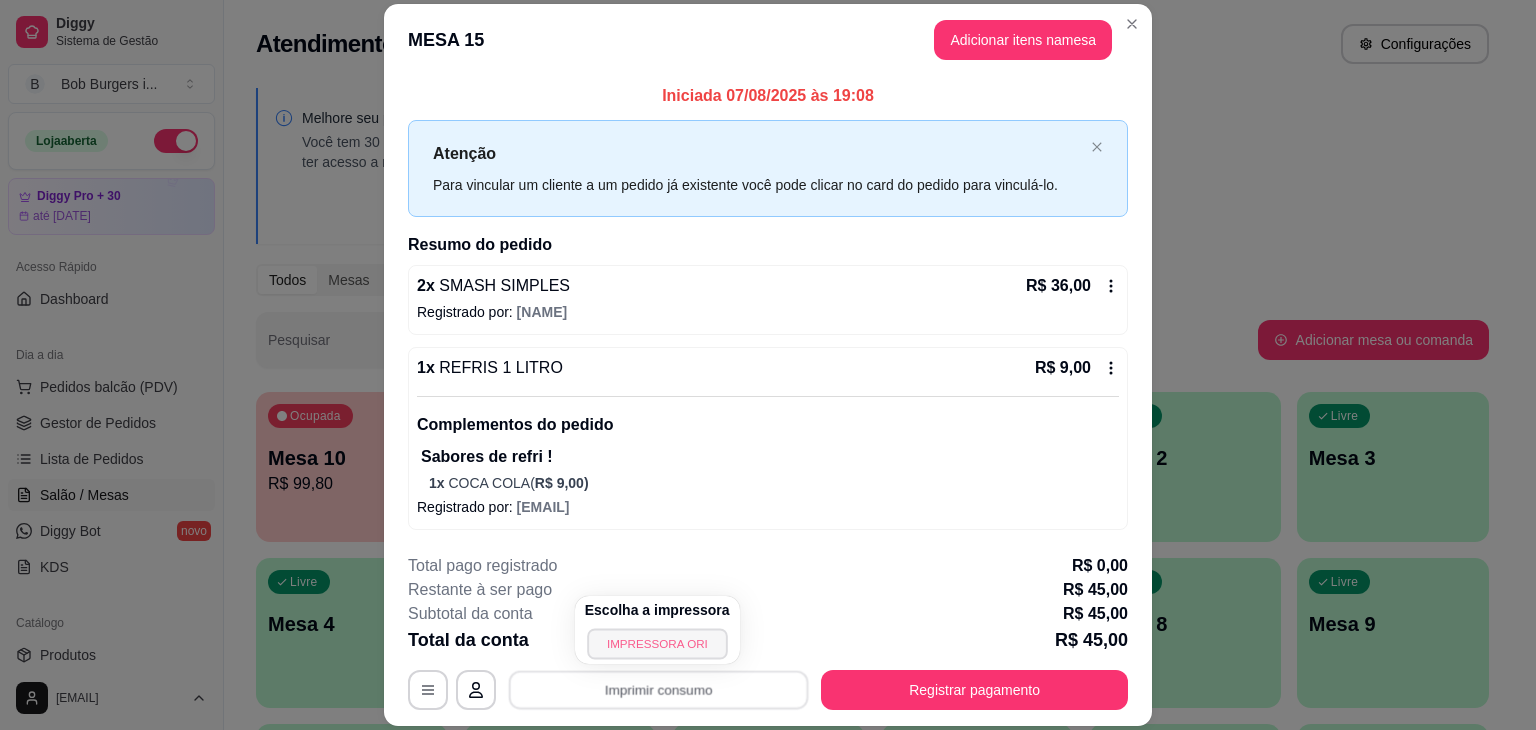 click on "IMPRESSORA ORI" at bounding box center (657, 643) 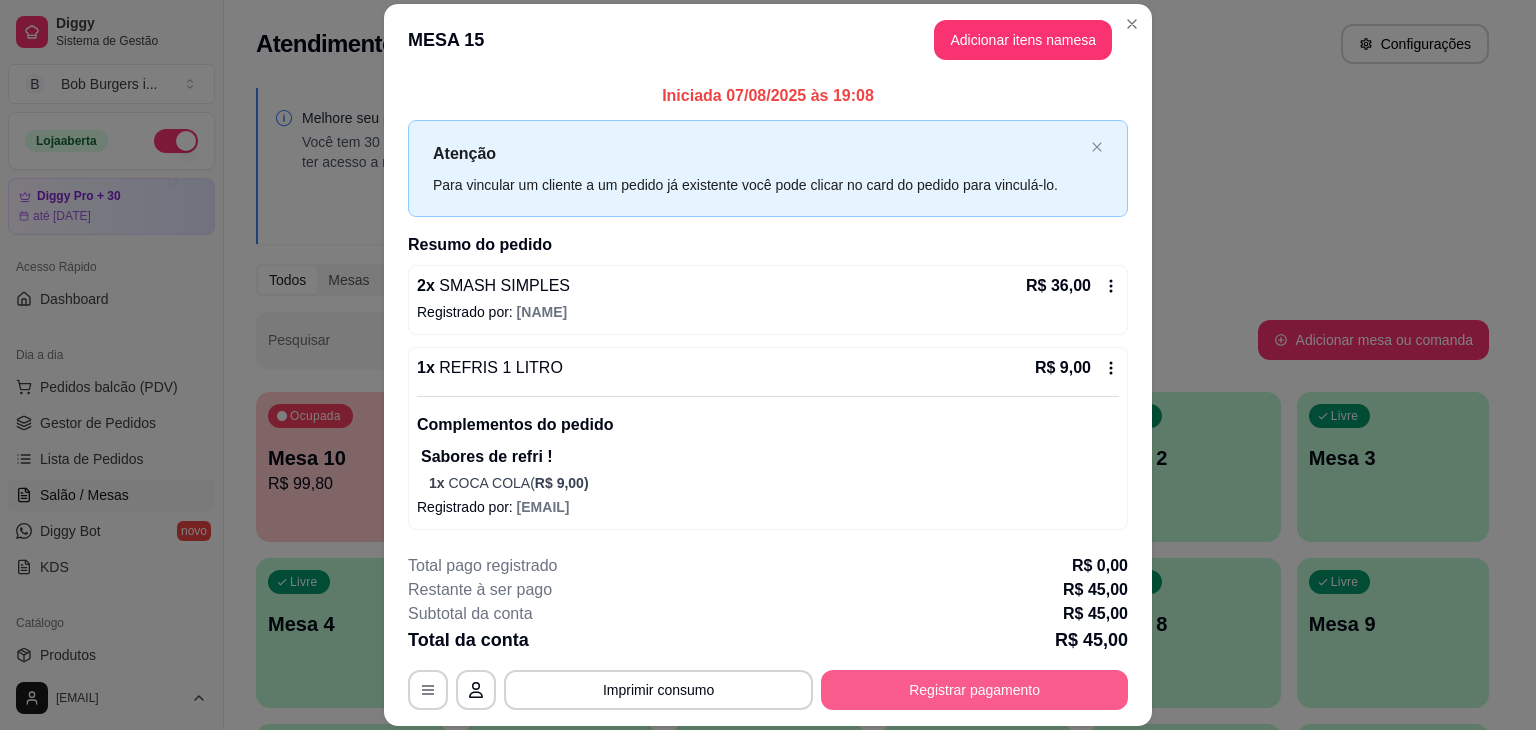click on "Registrar pagamento" at bounding box center (974, 690) 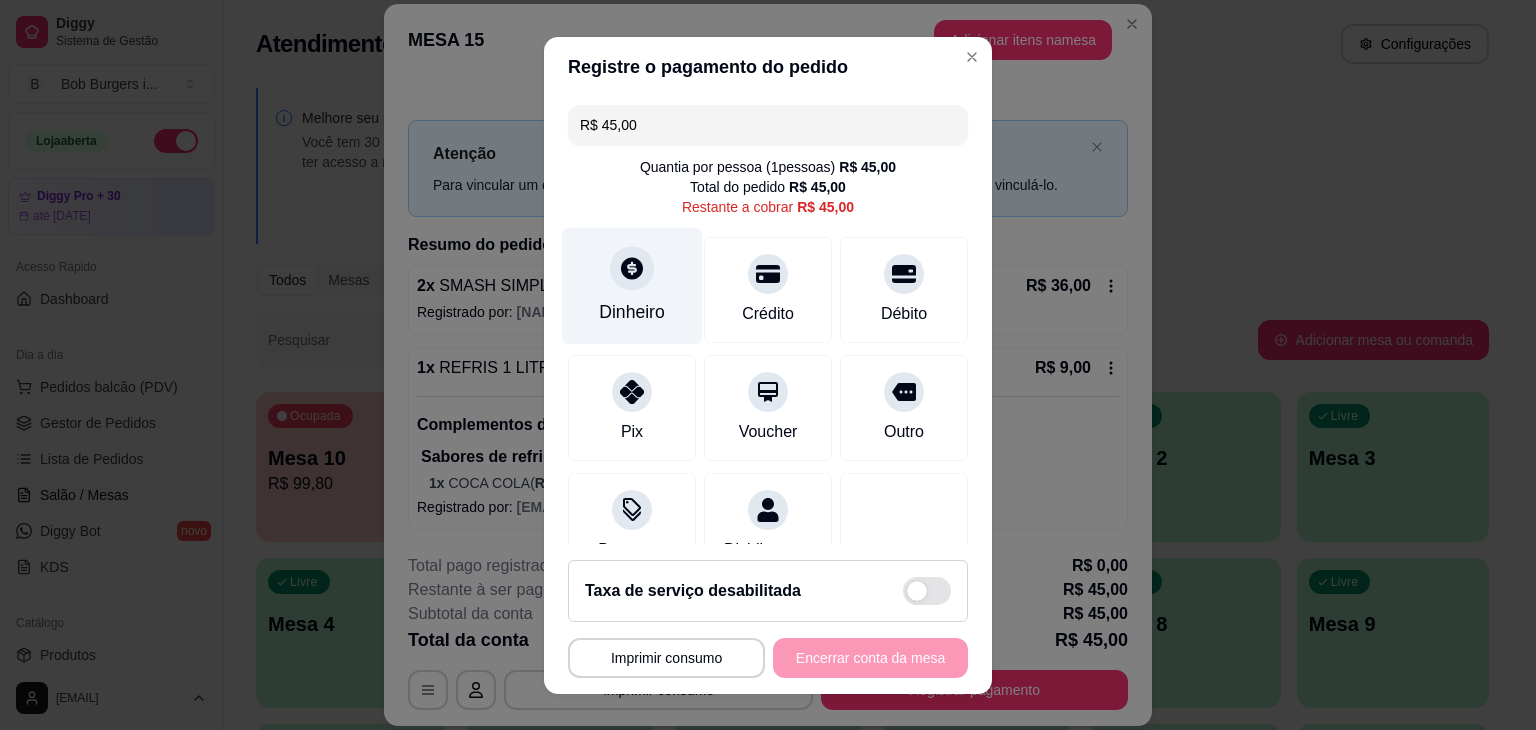 click 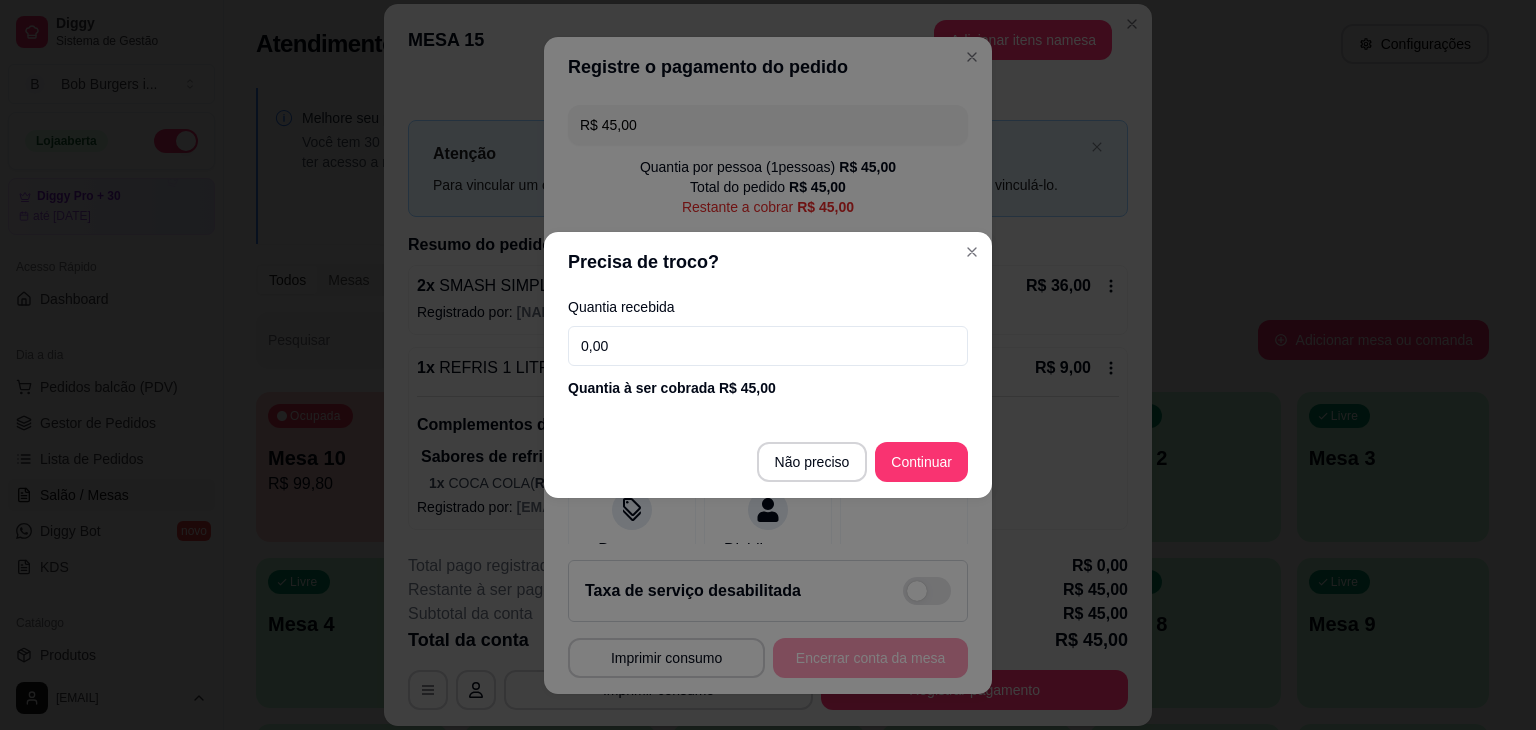 click on "0,00" at bounding box center [768, 346] 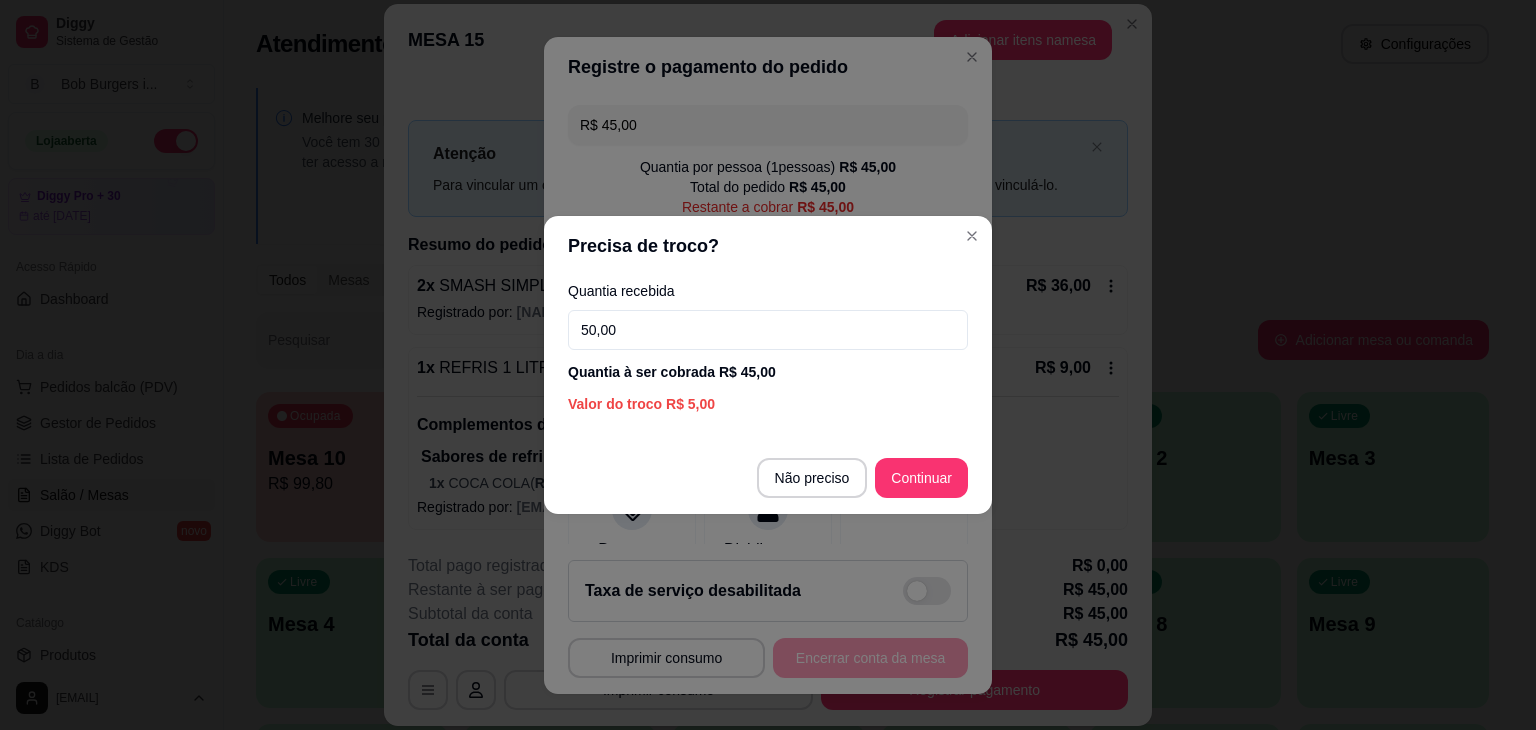 type on "50,00" 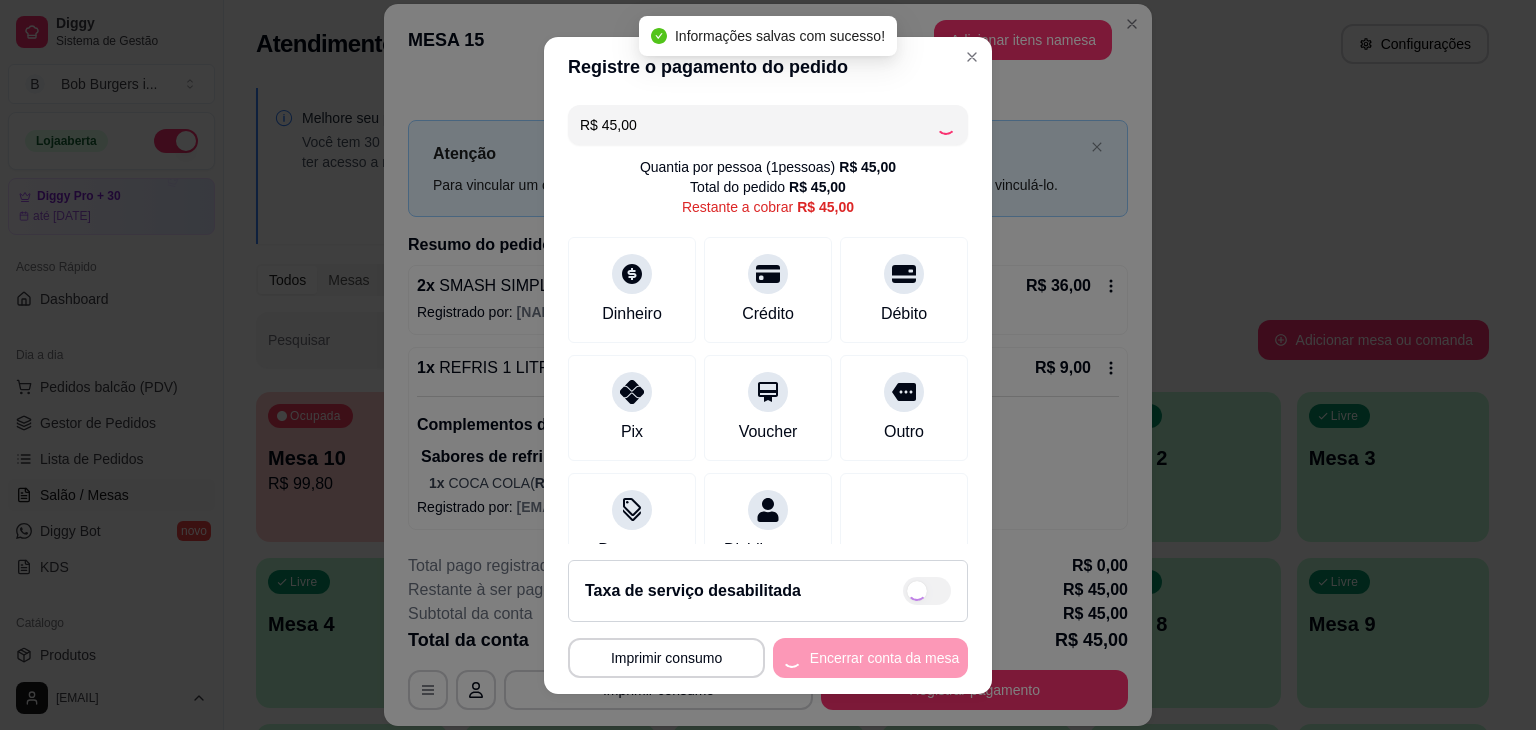 type on "R$ 0,00" 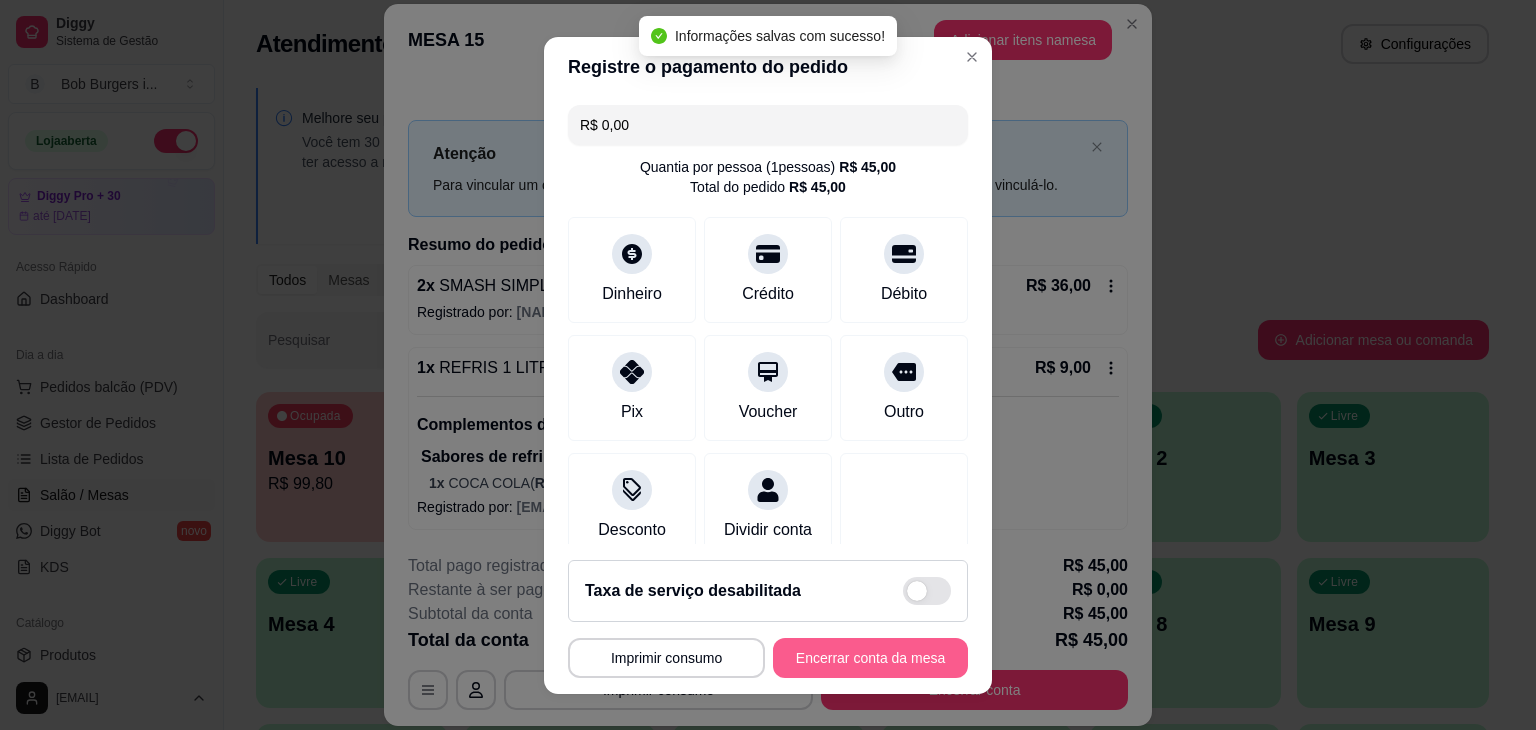 click on "Encerrar conta da mesa" at bounding box center [870, 658] 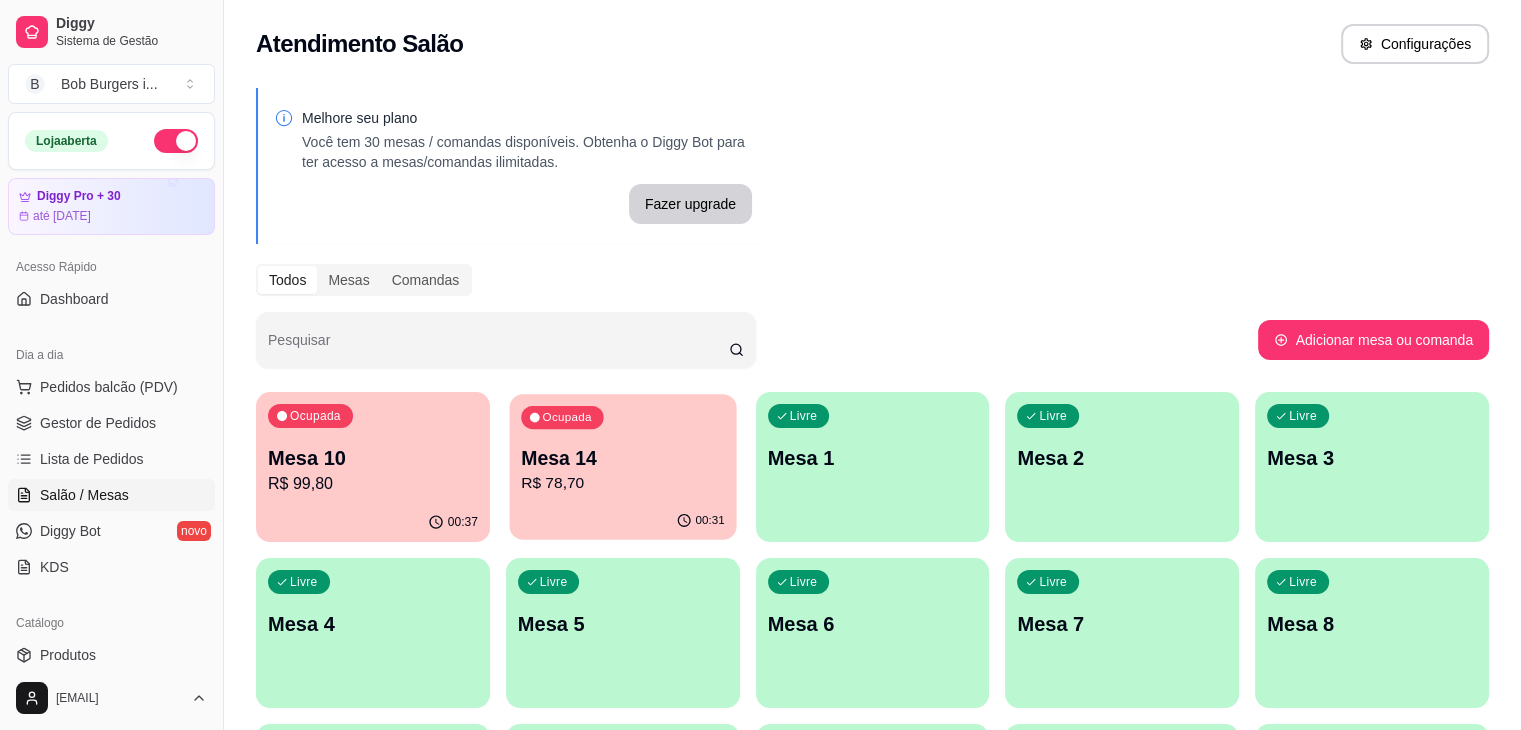 click on "R$ 78,70" at bounding box center (623, 483) 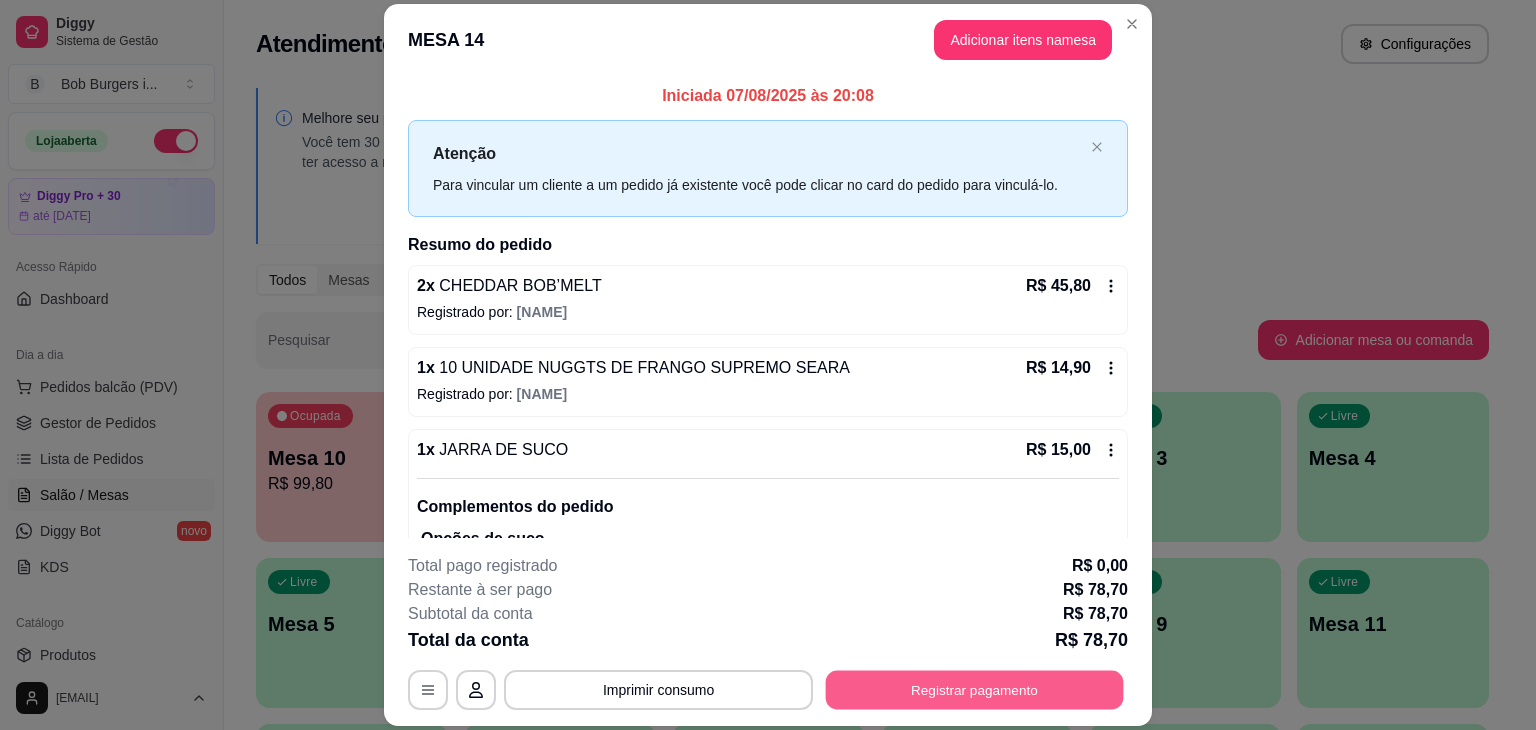 click on "Registrar pagamento" at bounding box center (975, 690) 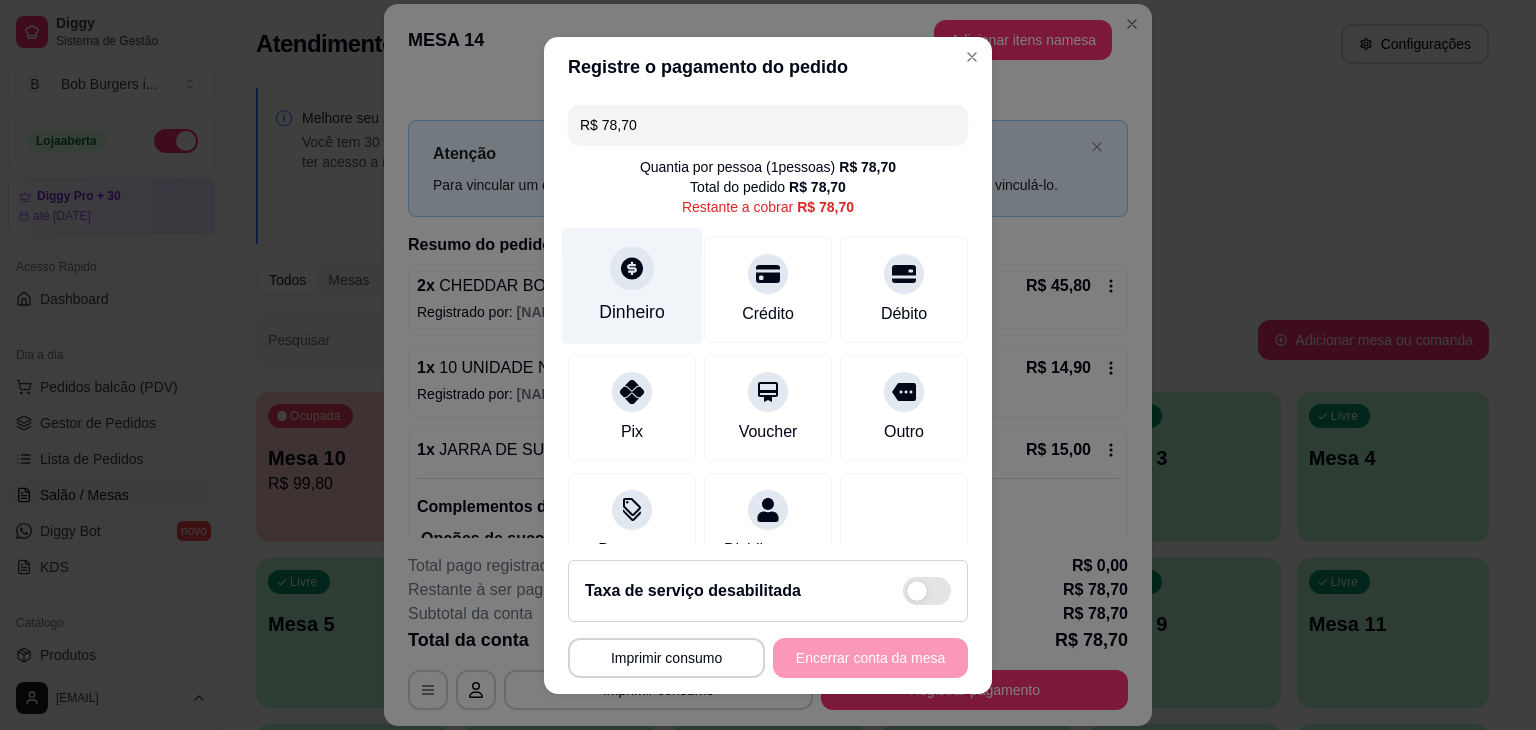 click on "Dinheiro" at bounding box center [632, 312] 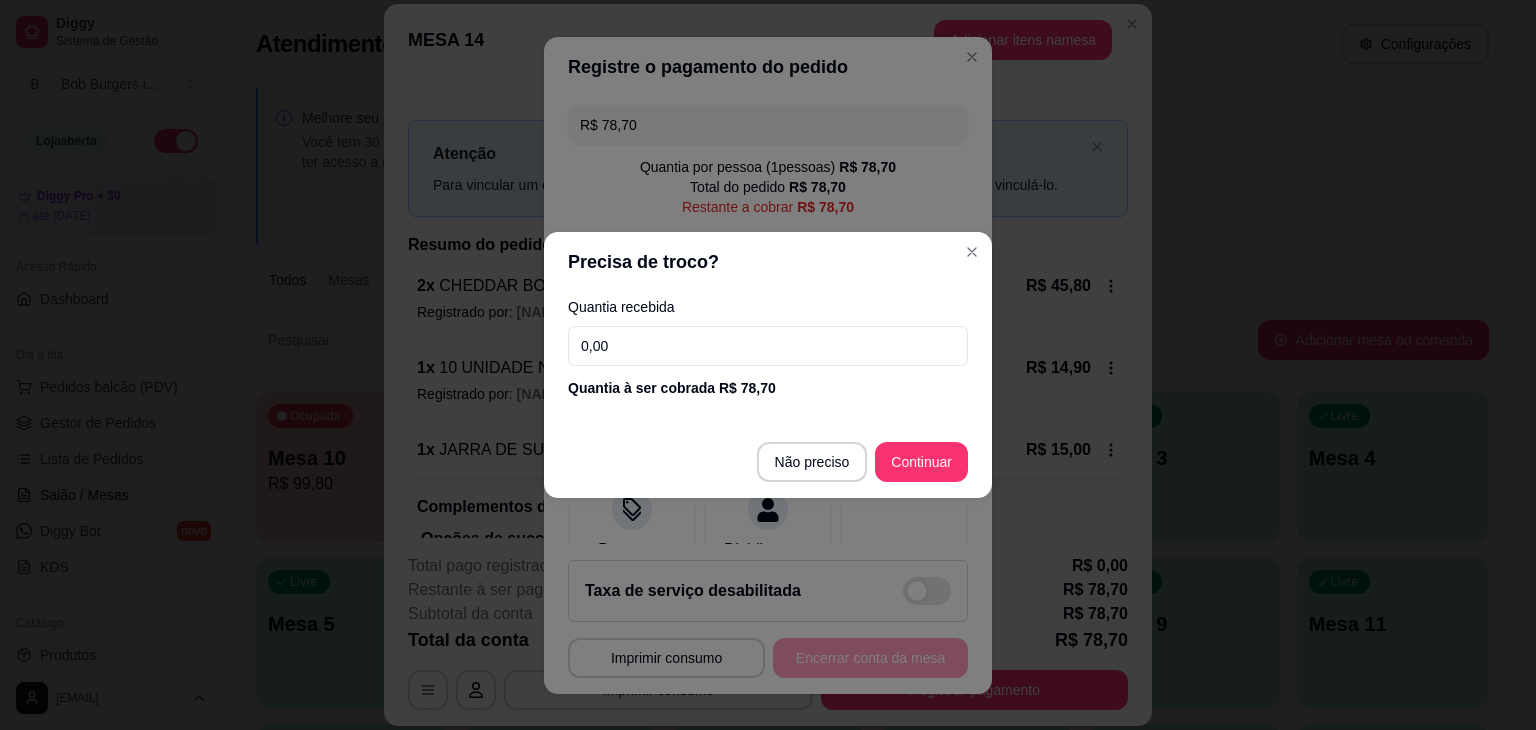 click on "0,00" at bounding box center [768, 346] 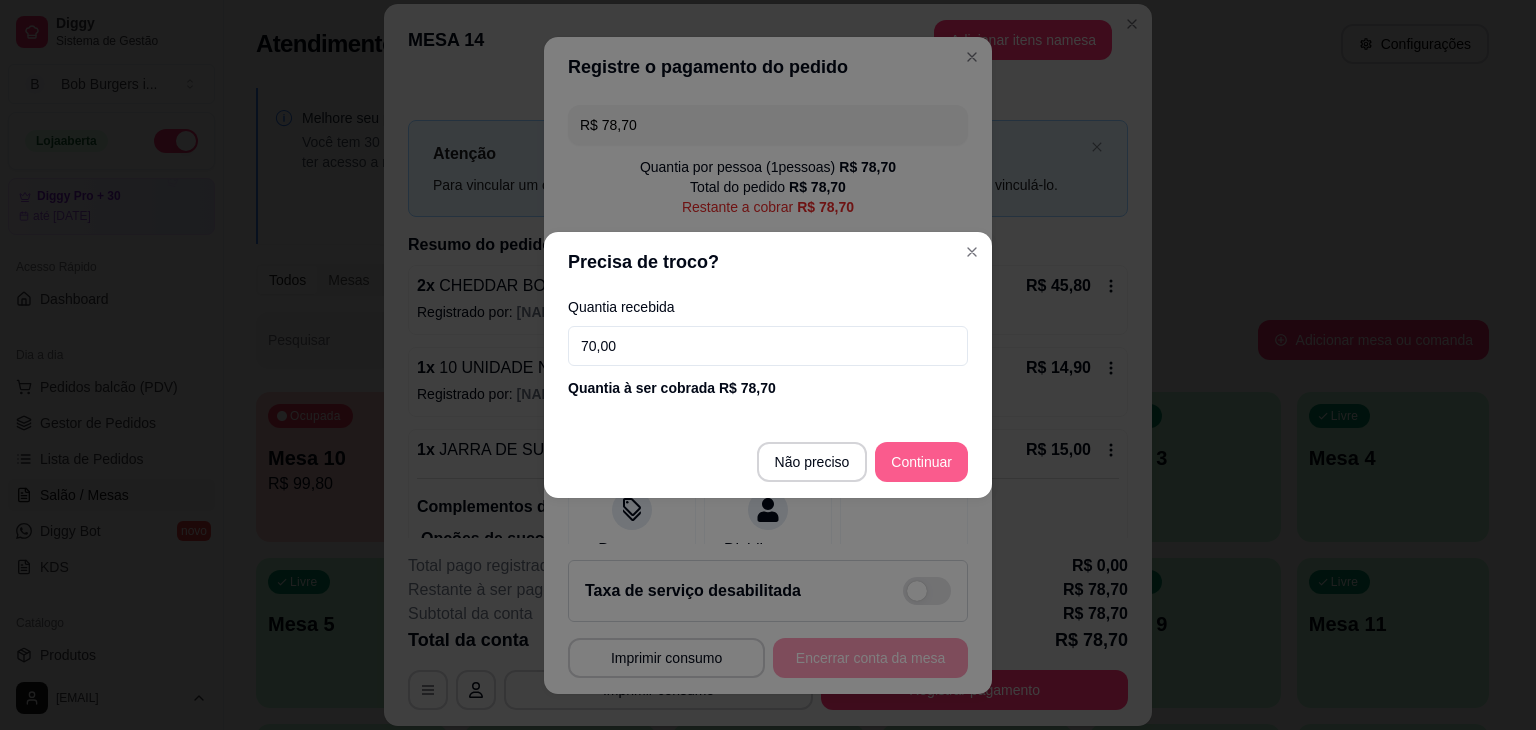 type on "70,00" 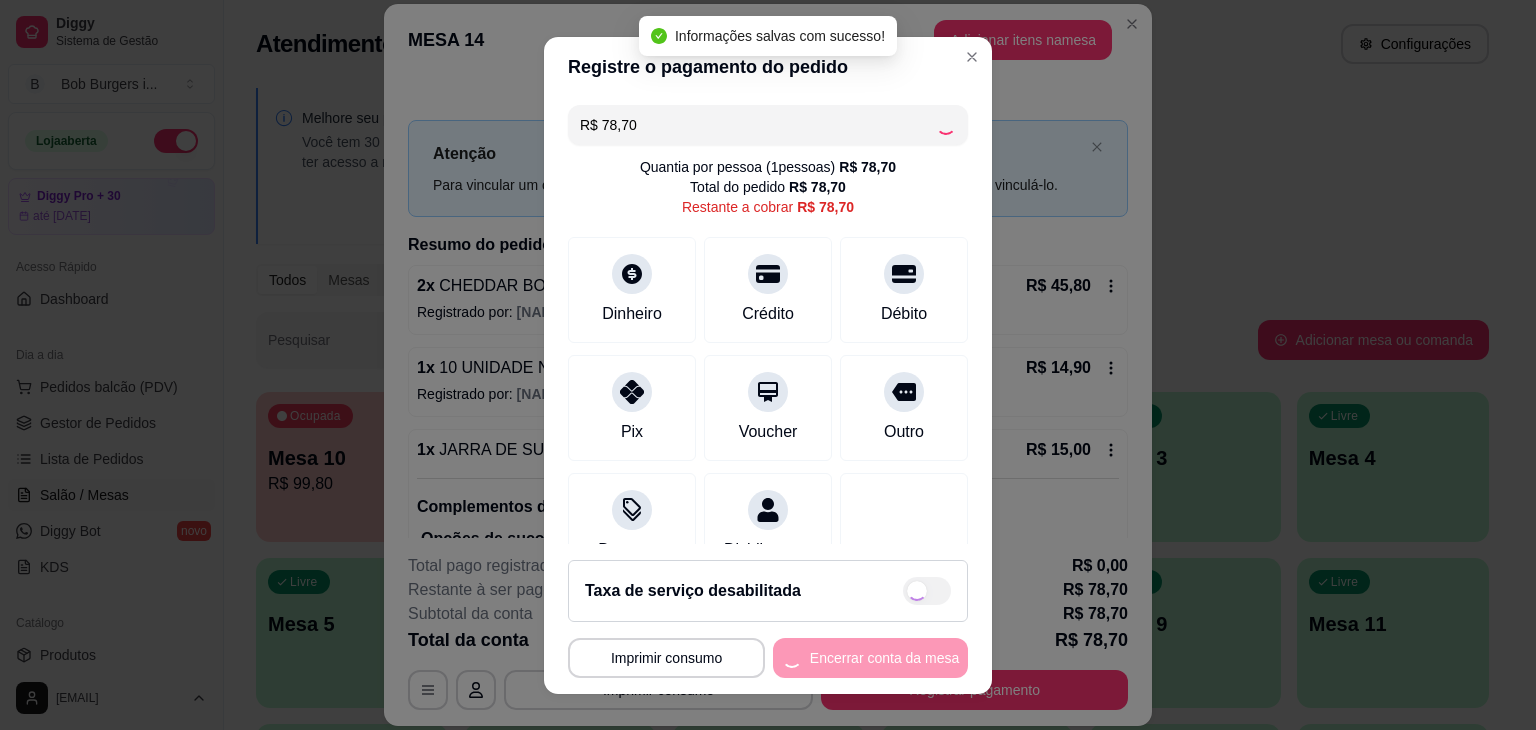 type on "R$ 0,00" 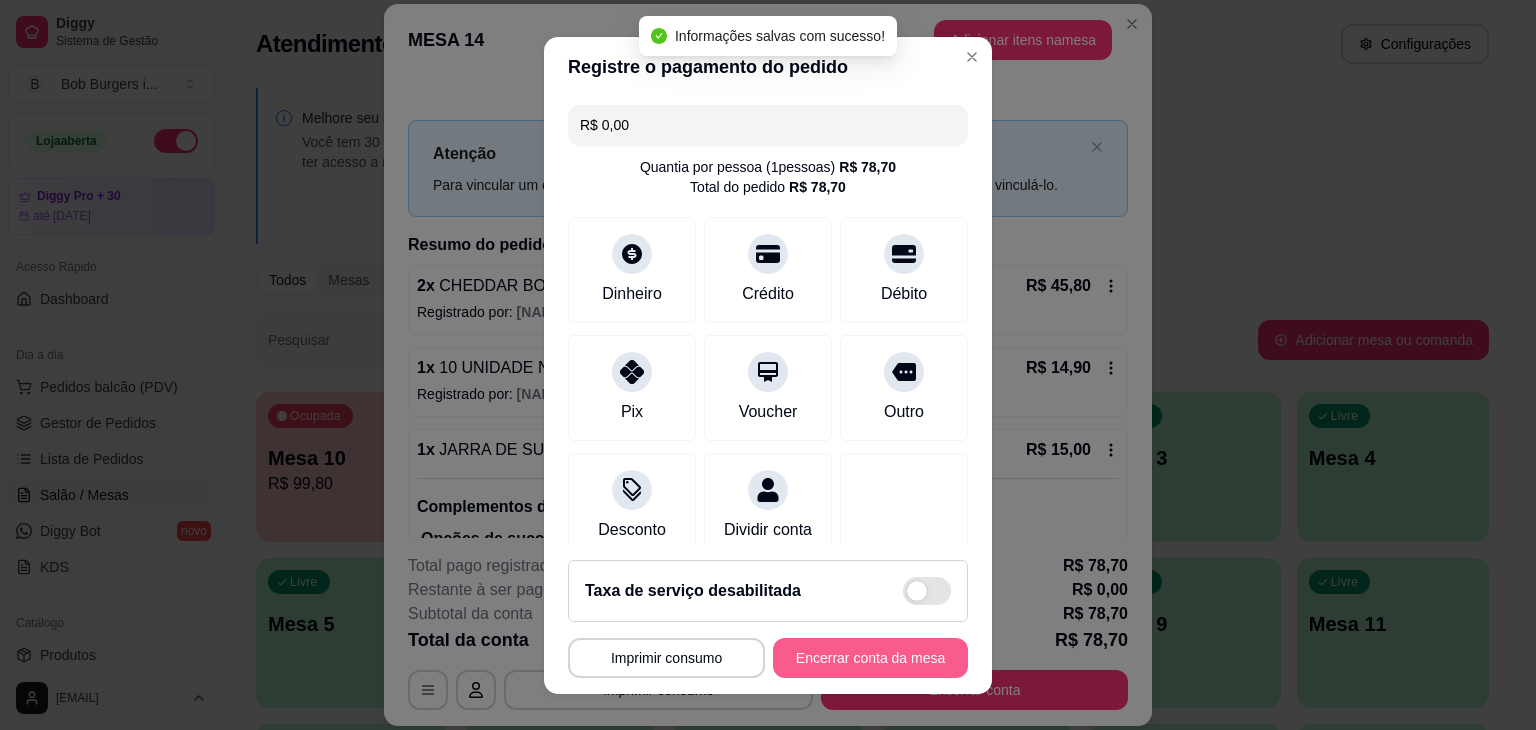 click on "Encerrar conta da mesa" at bounding box center (870, 658) 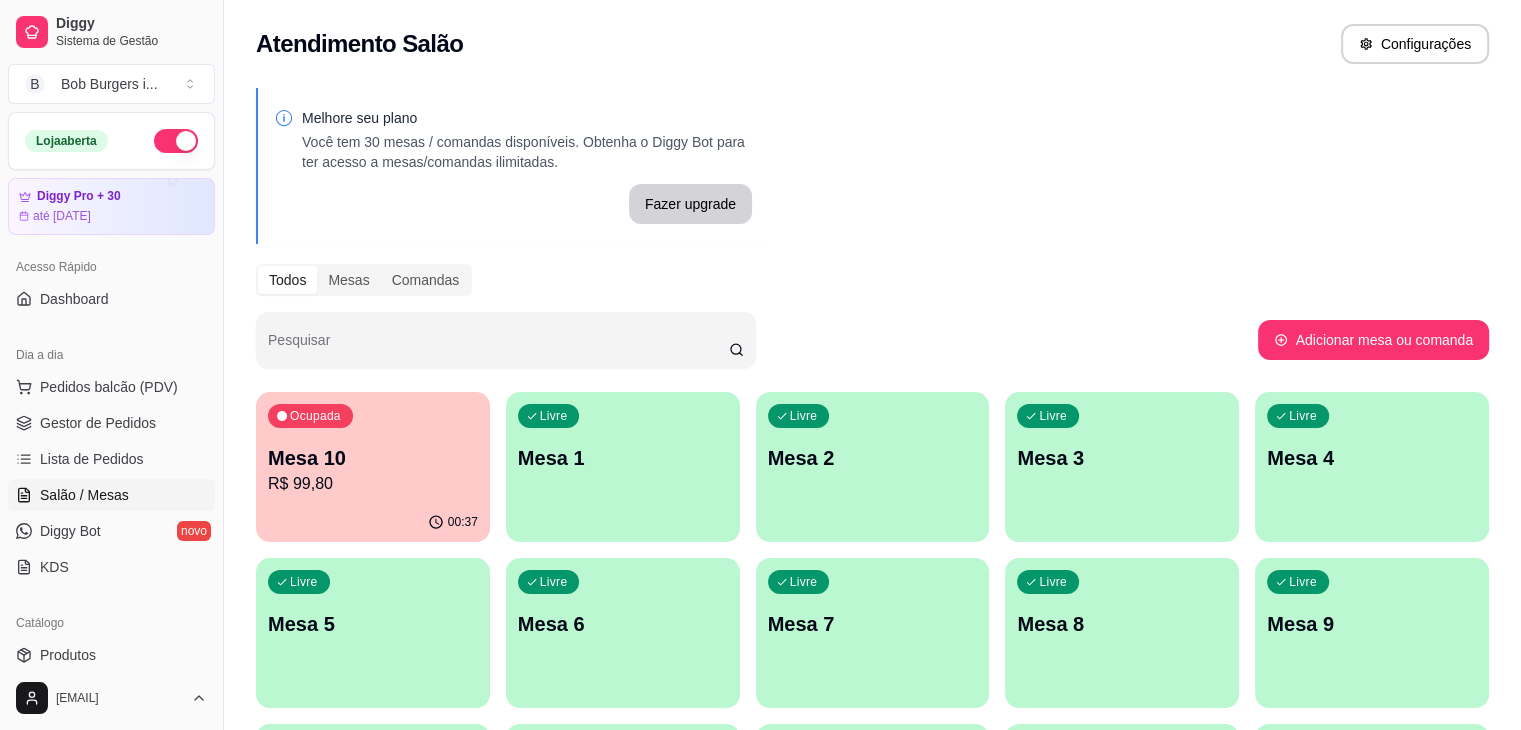 click on "R$ 99,80" at bounding box center (373, 484) 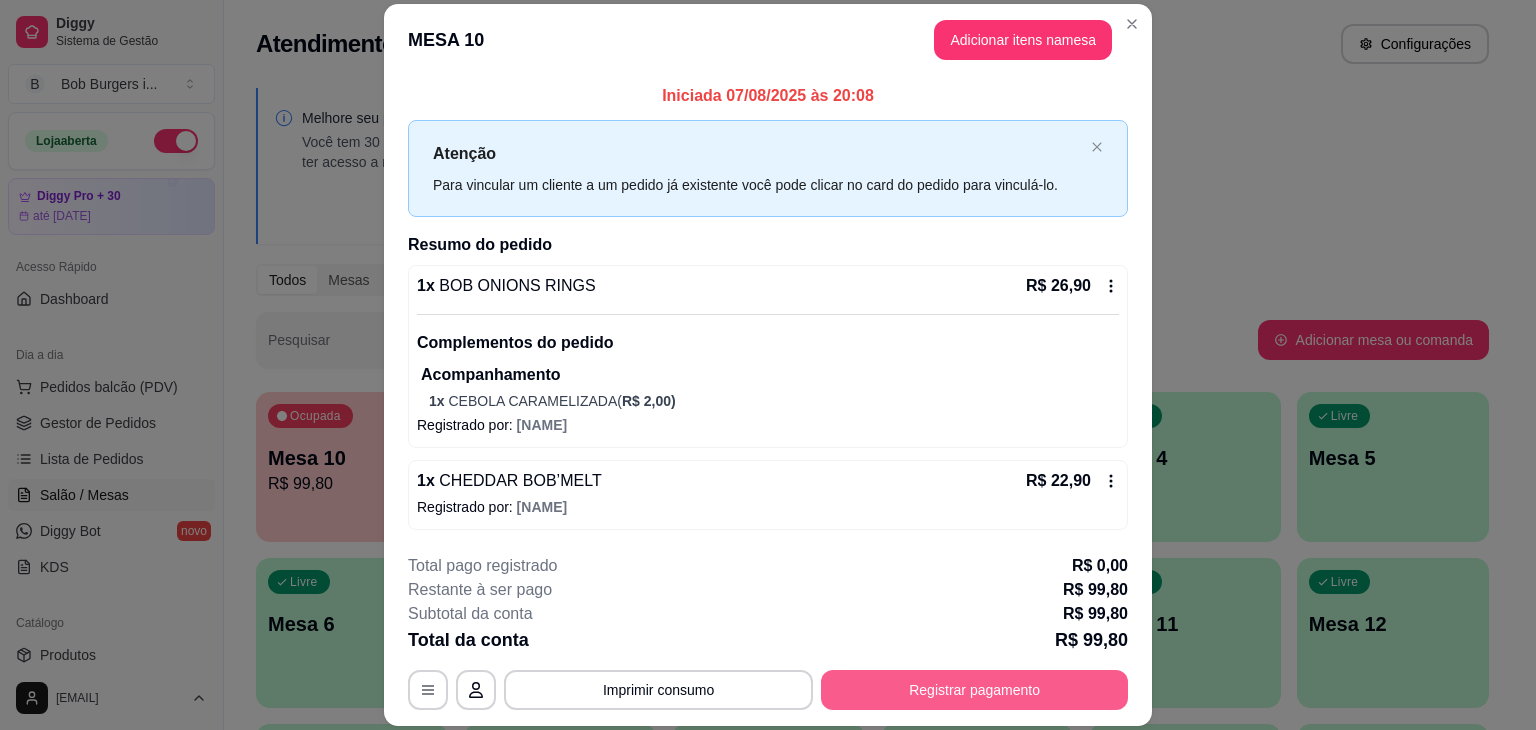 click on "Registrar pagamento" at bounding box center [974, 690] 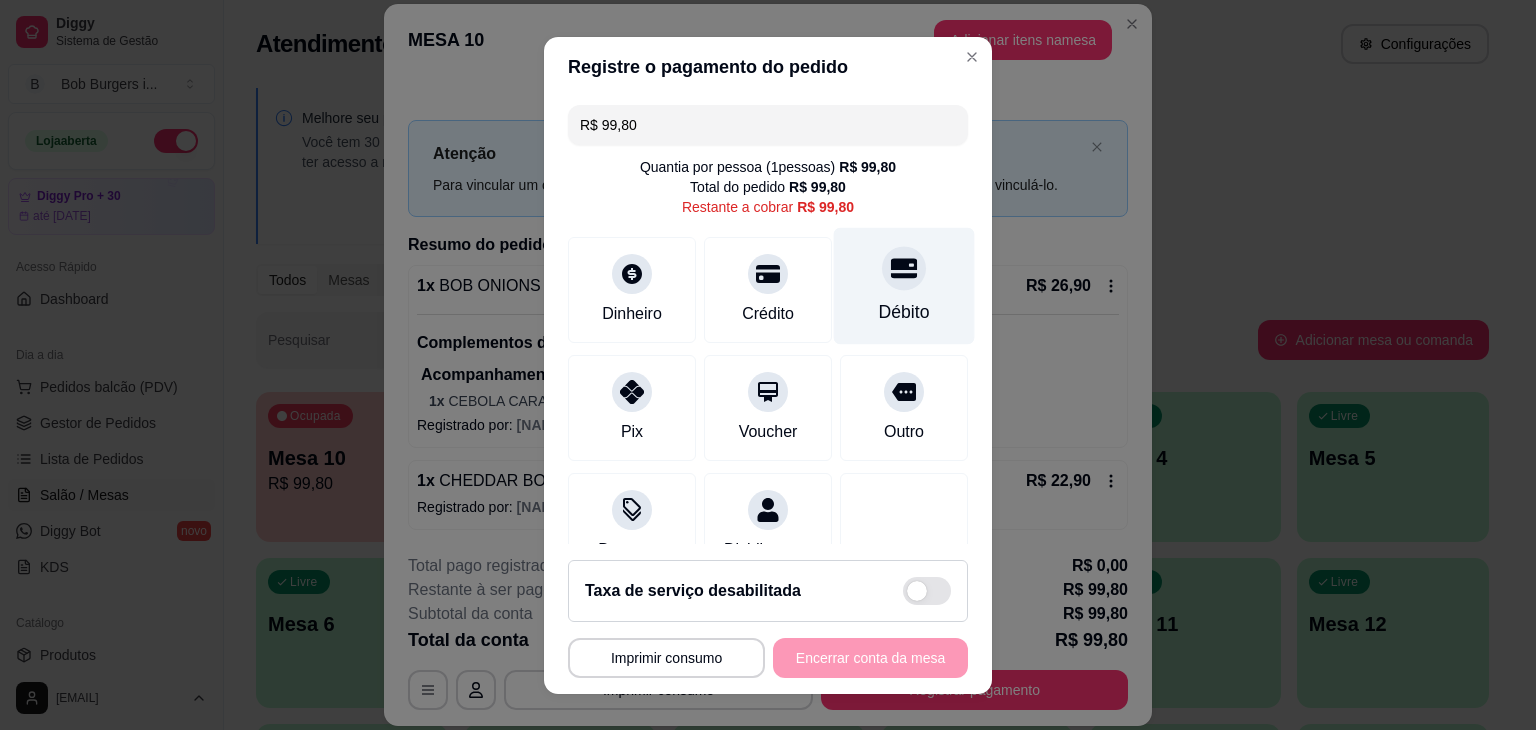 click on "Débito" at bounding box center (904, 312) 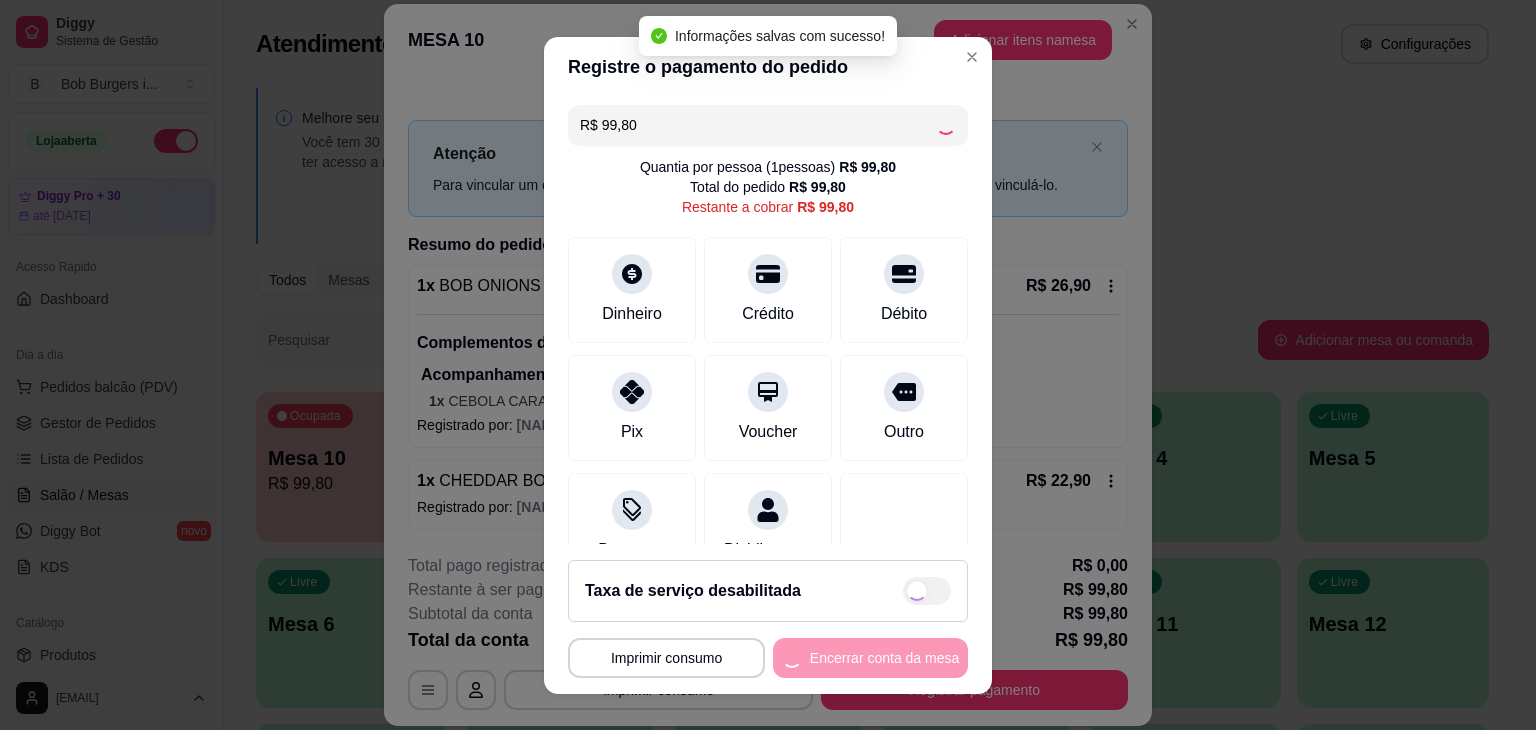type on "R$ 0,00" 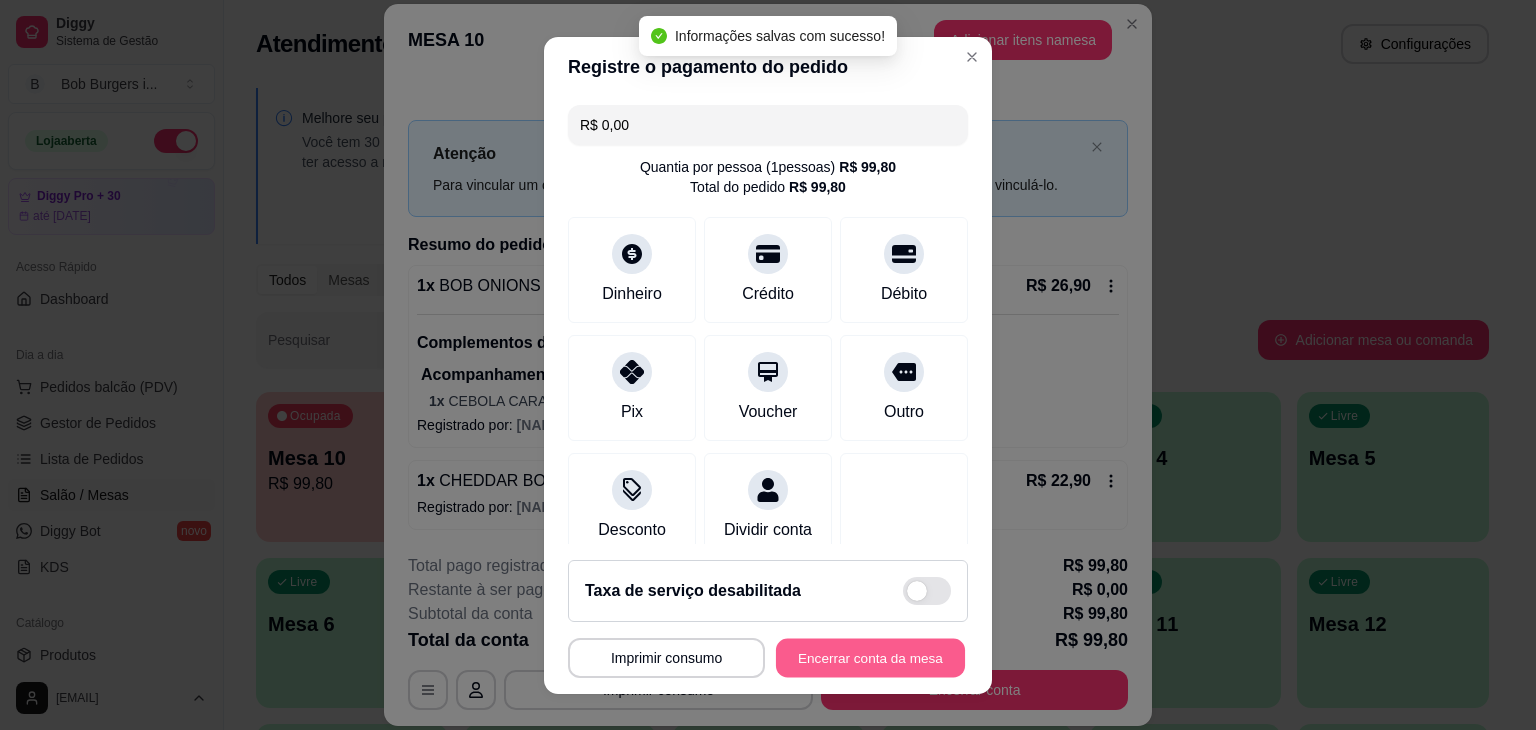 click on "Encerrar conta da mesa" at bounding box center (870, 657) 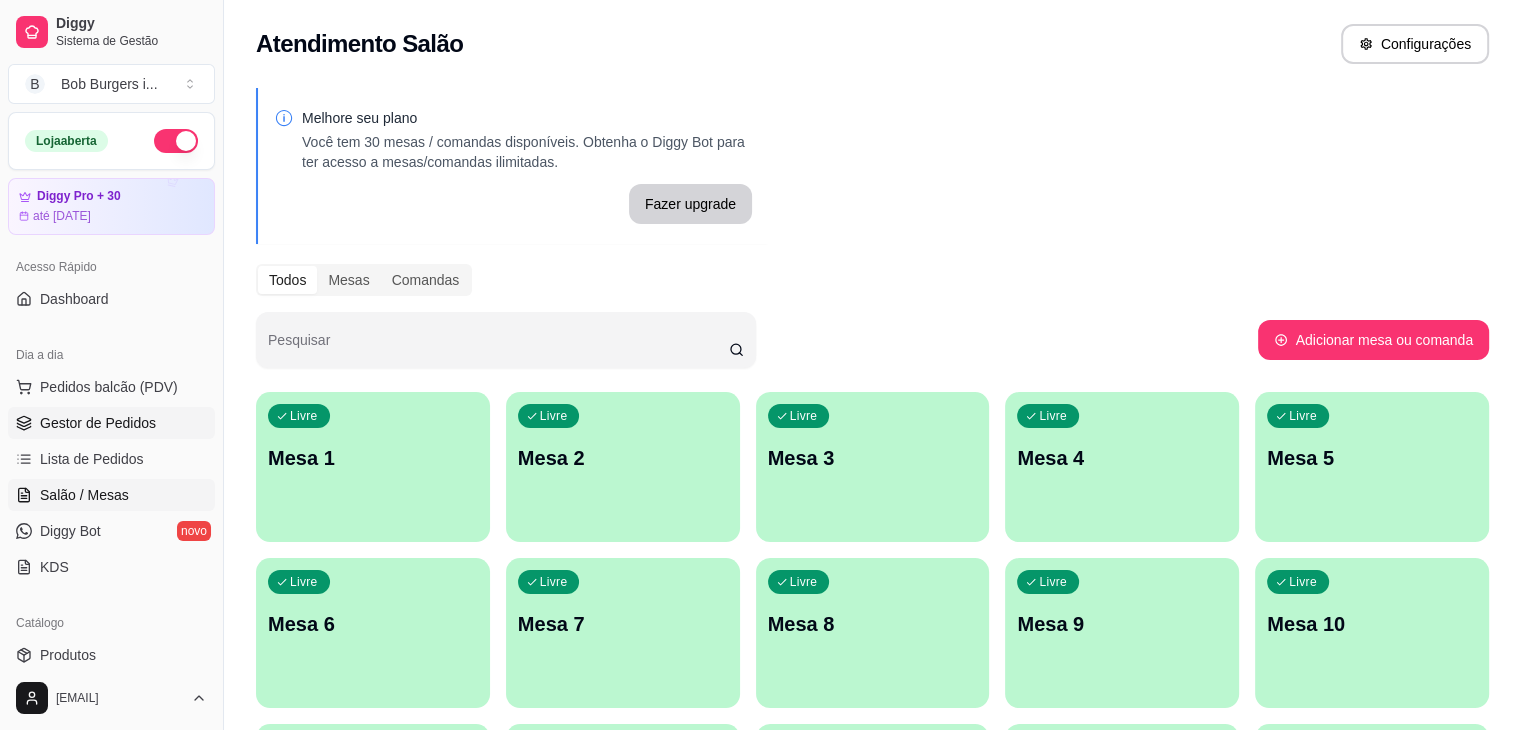 click on "Gestor de Pedidos" at bounding box center (111, 423) 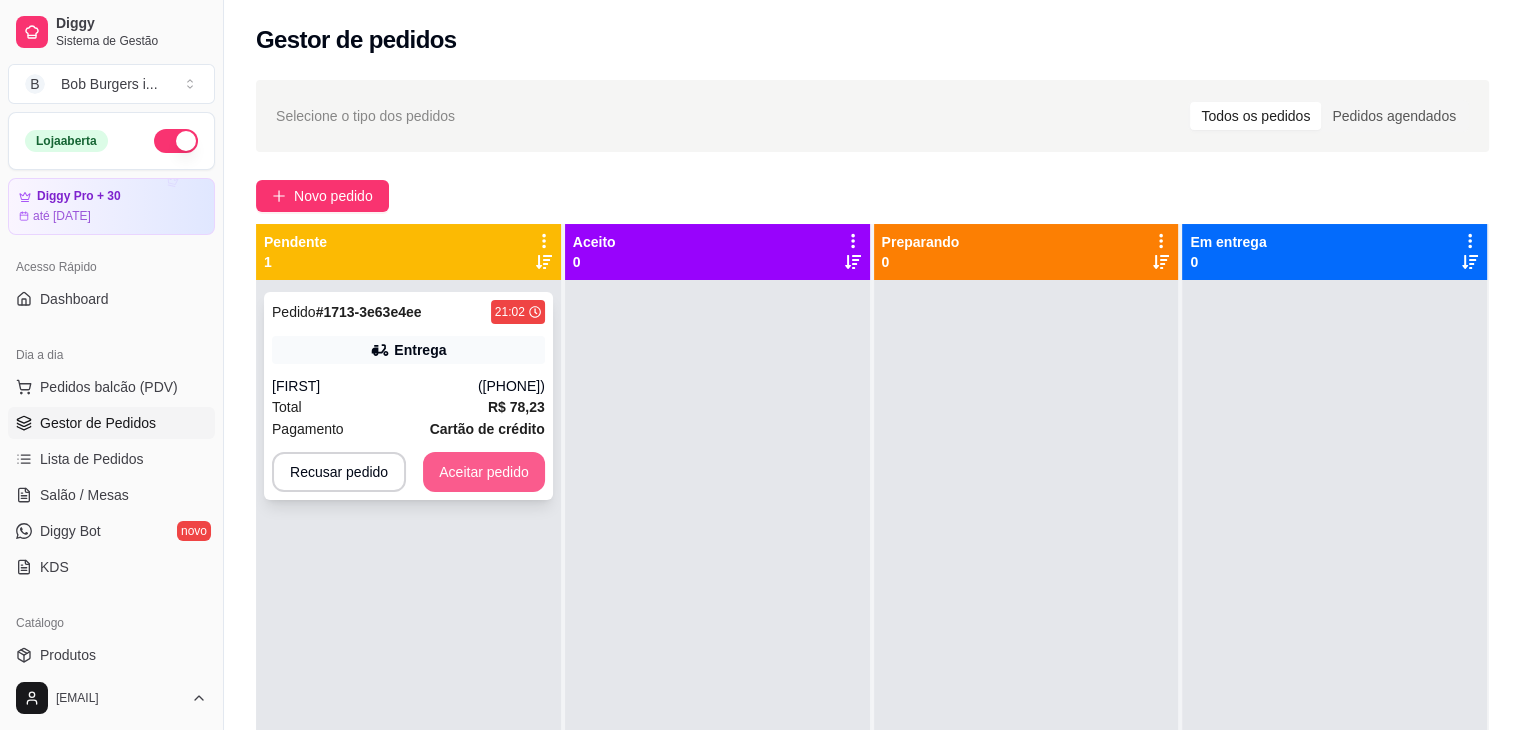 click on "Aceitar pedido" at bounding box center (484, 472) 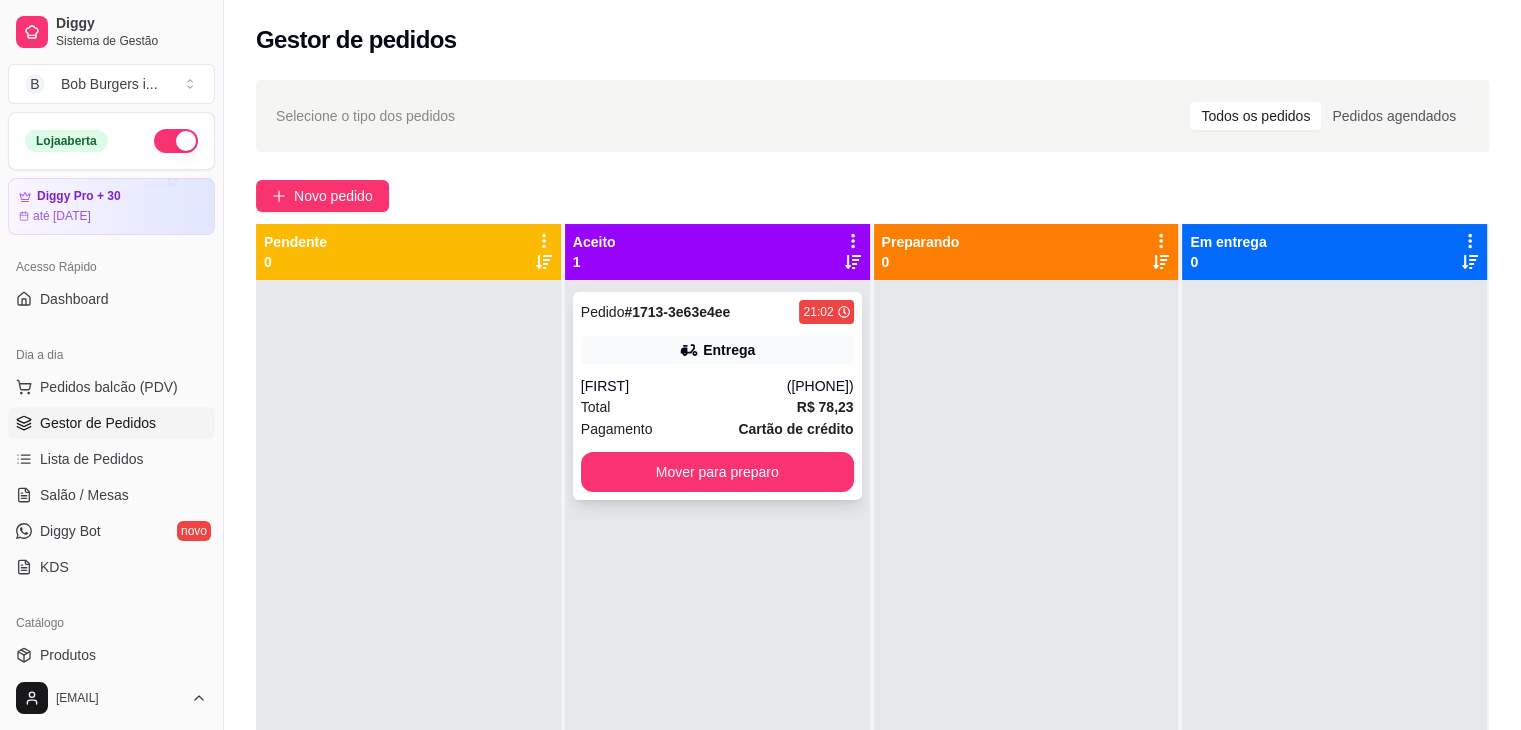 click on "Pedido  # 1713-3e63e4ee 21:02 Entrega [NAME] ([PHONE]) Total R$ 78,23 Pagamento Cartão de crédito Mover para preparo" at bounding box center (717, 396) 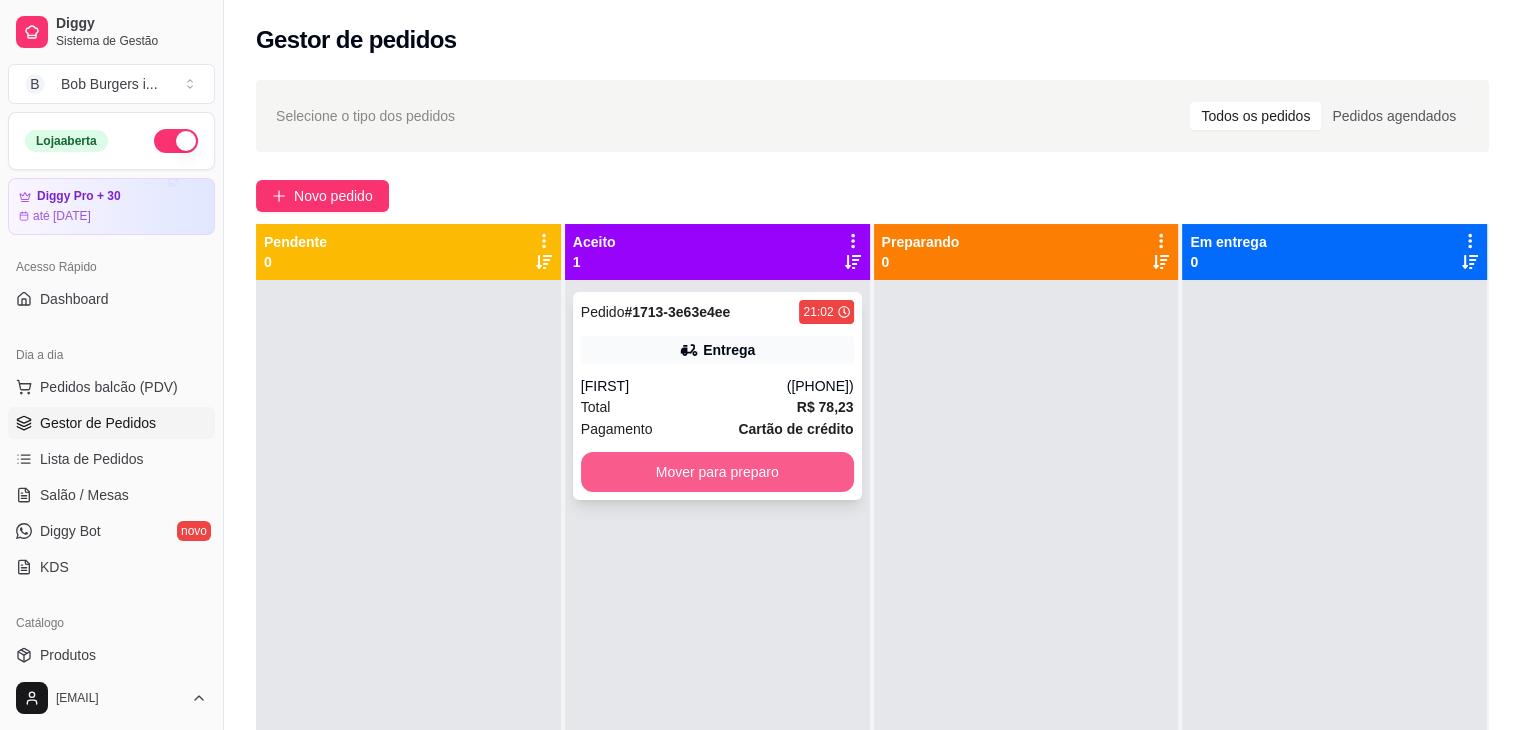 click on "Mover para preparo" at bounding box center (717, 472) 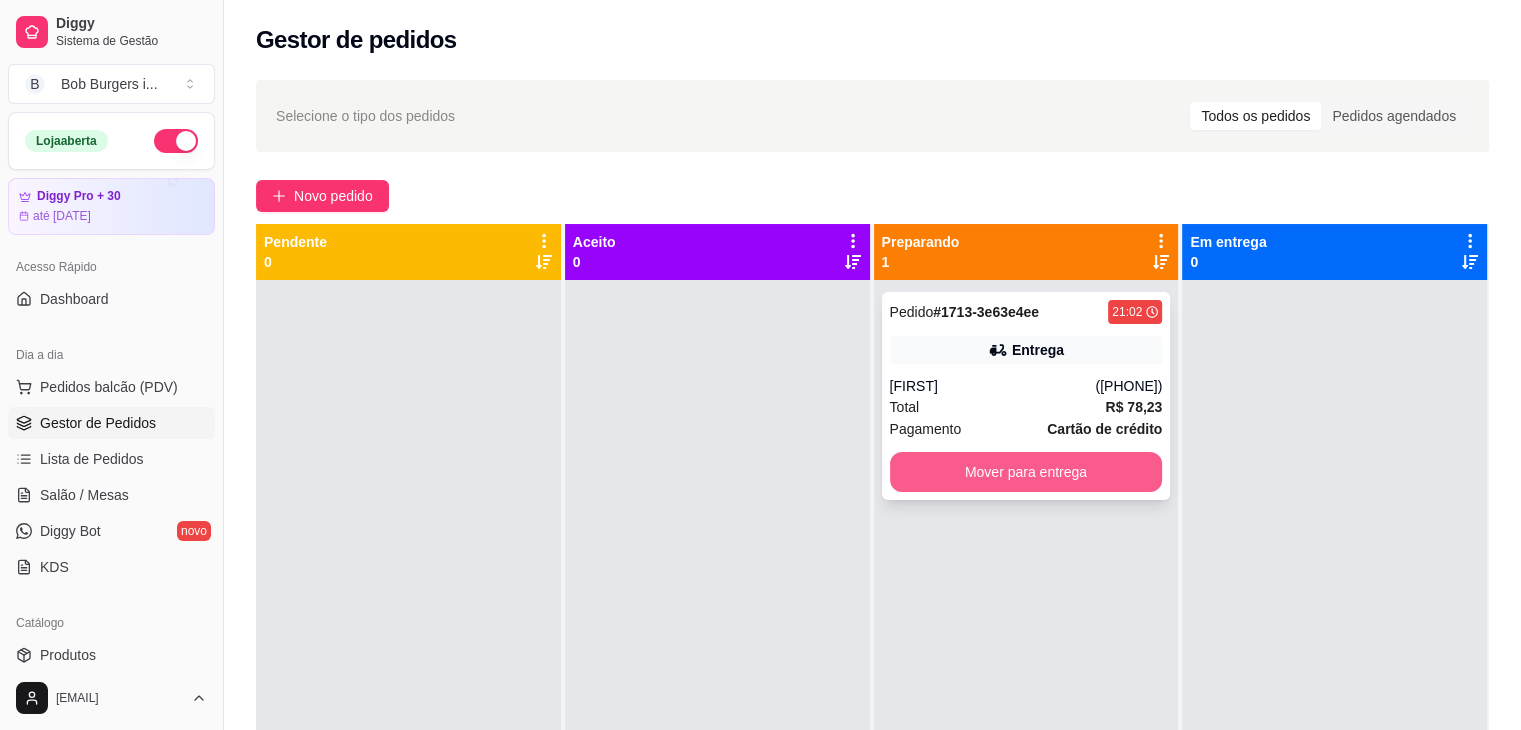 click on "Mover para entrega" at bounding box center [1026, 472] 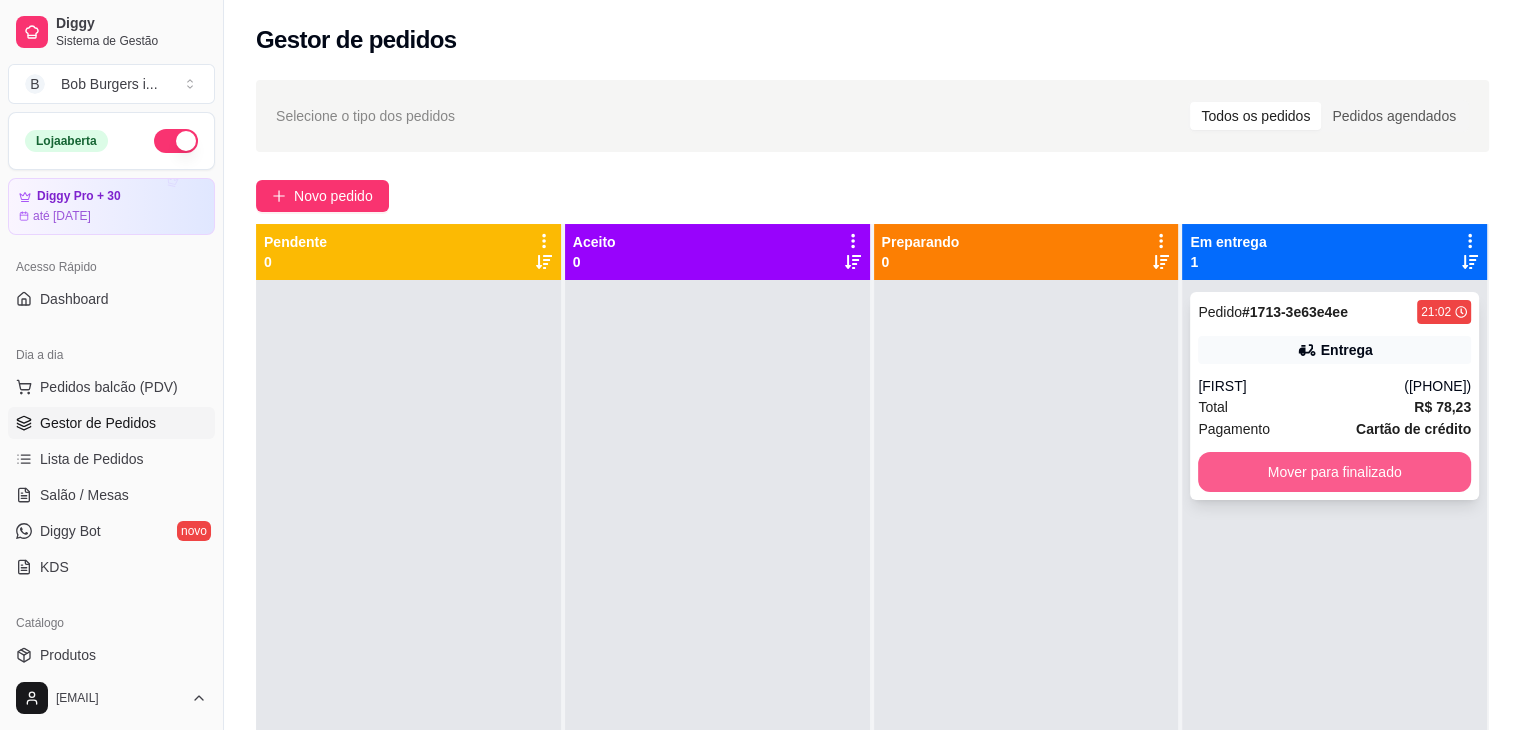 click on "Mover para finalizado" at bounding box center (1334, 472) 